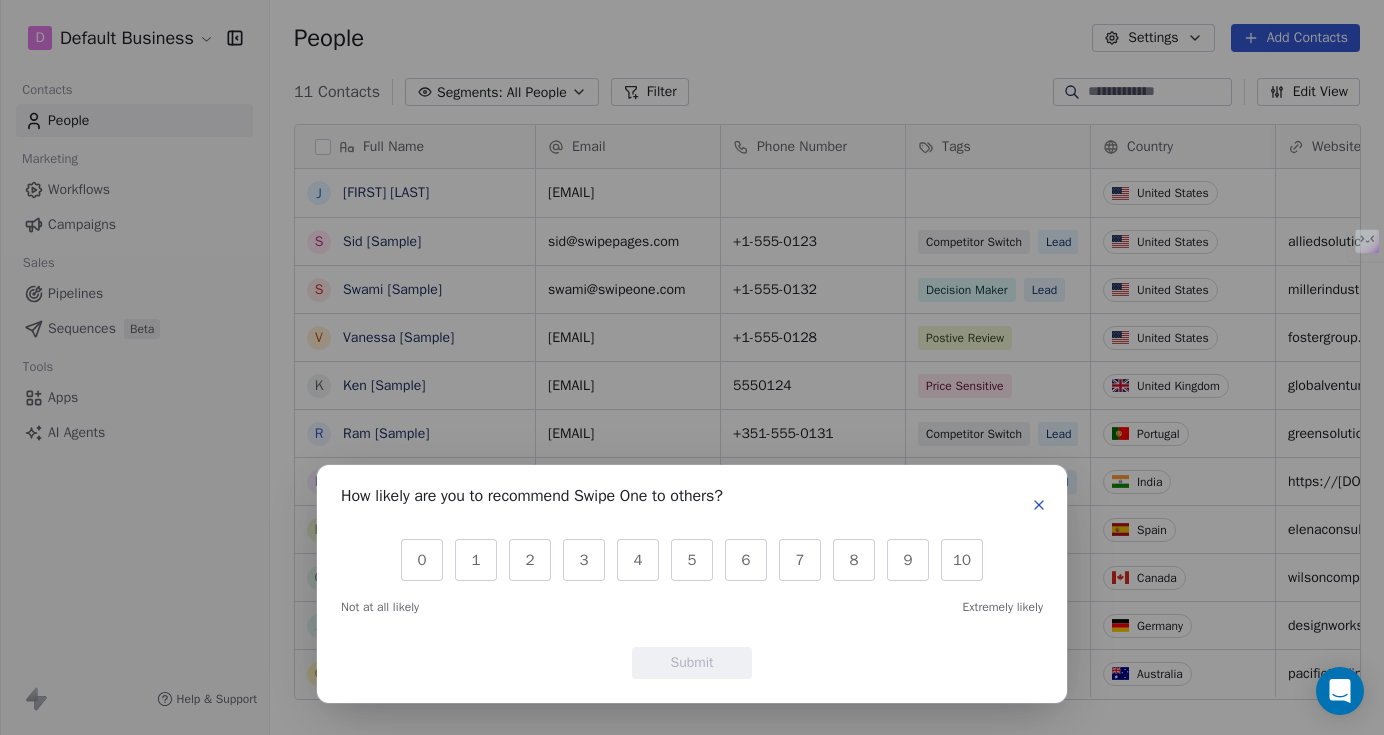 scroll, scrollTop: 0, scrollLeft: 0, axis: both 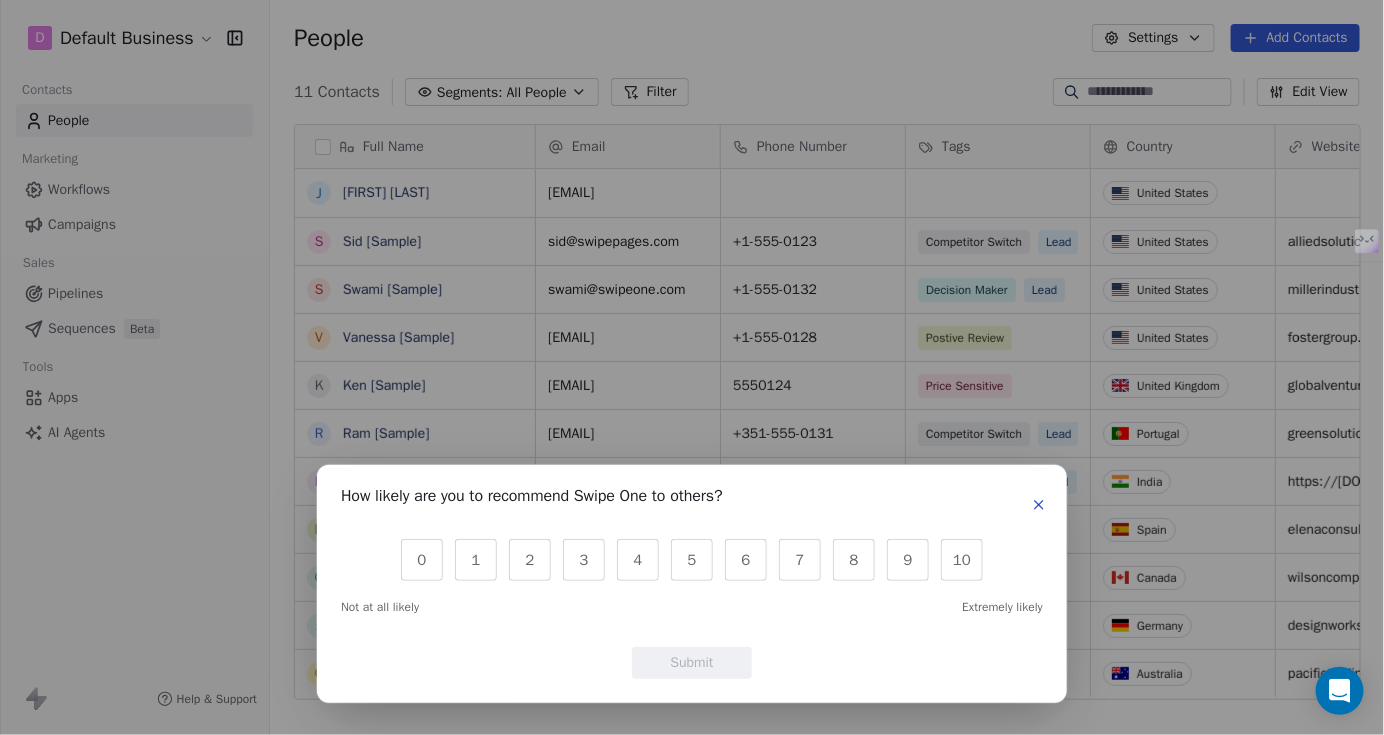 click 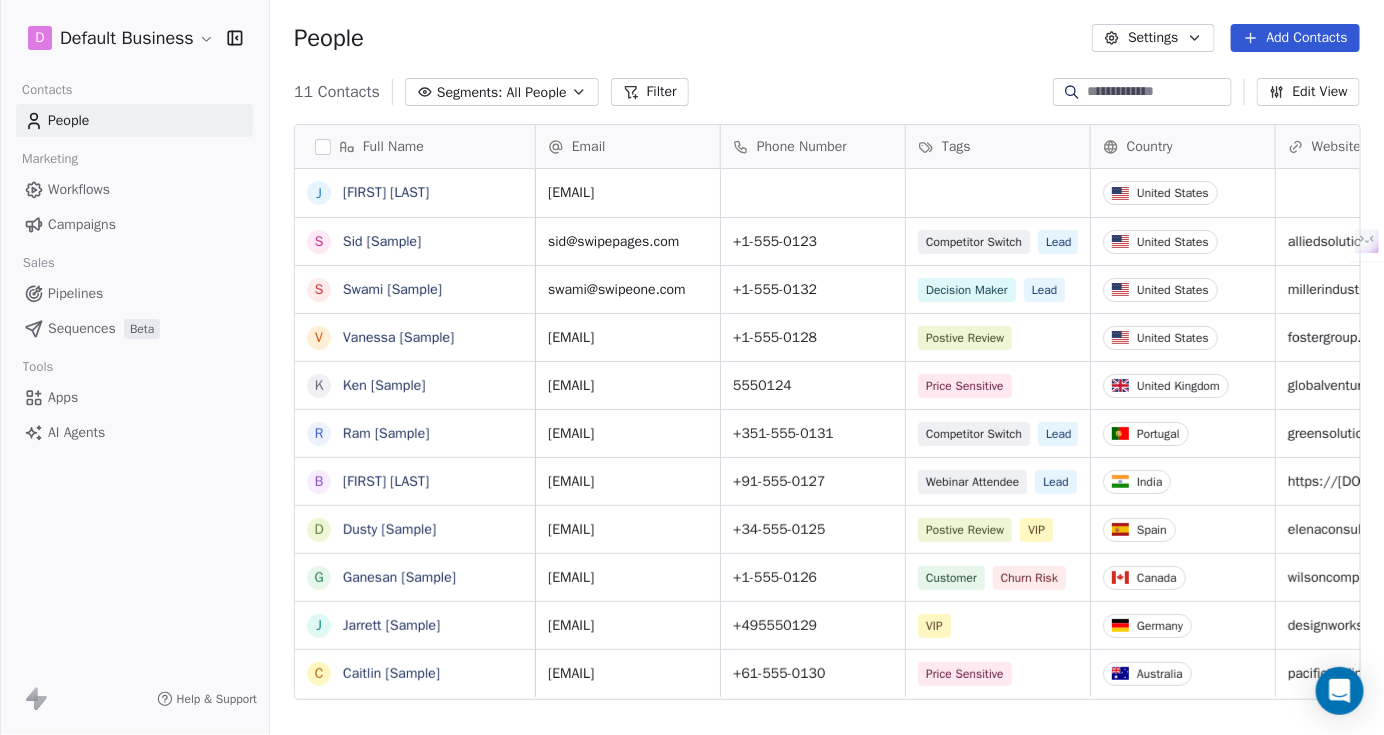 scroll, scrollTop: 15, scrollLeft: 0, axis: vertical 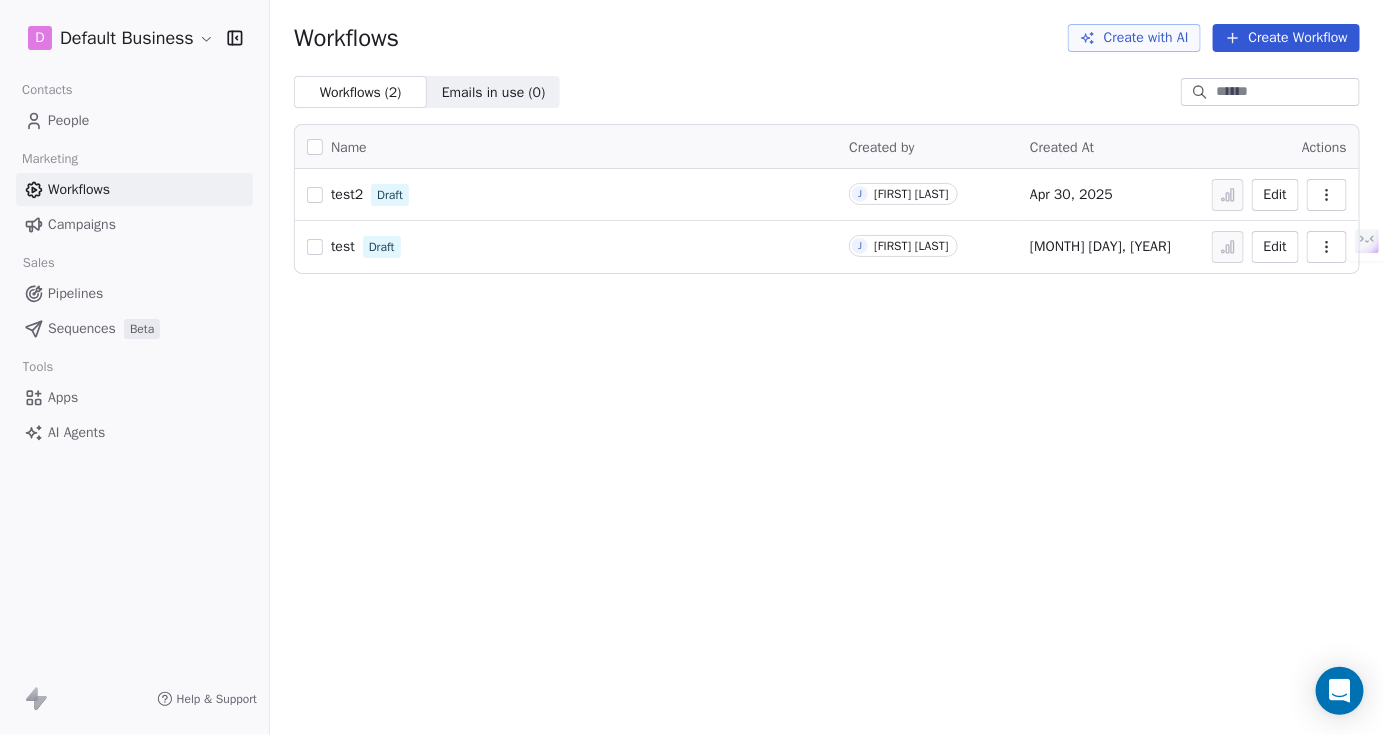 click on "Edit" at bounding box center (1275, 195) 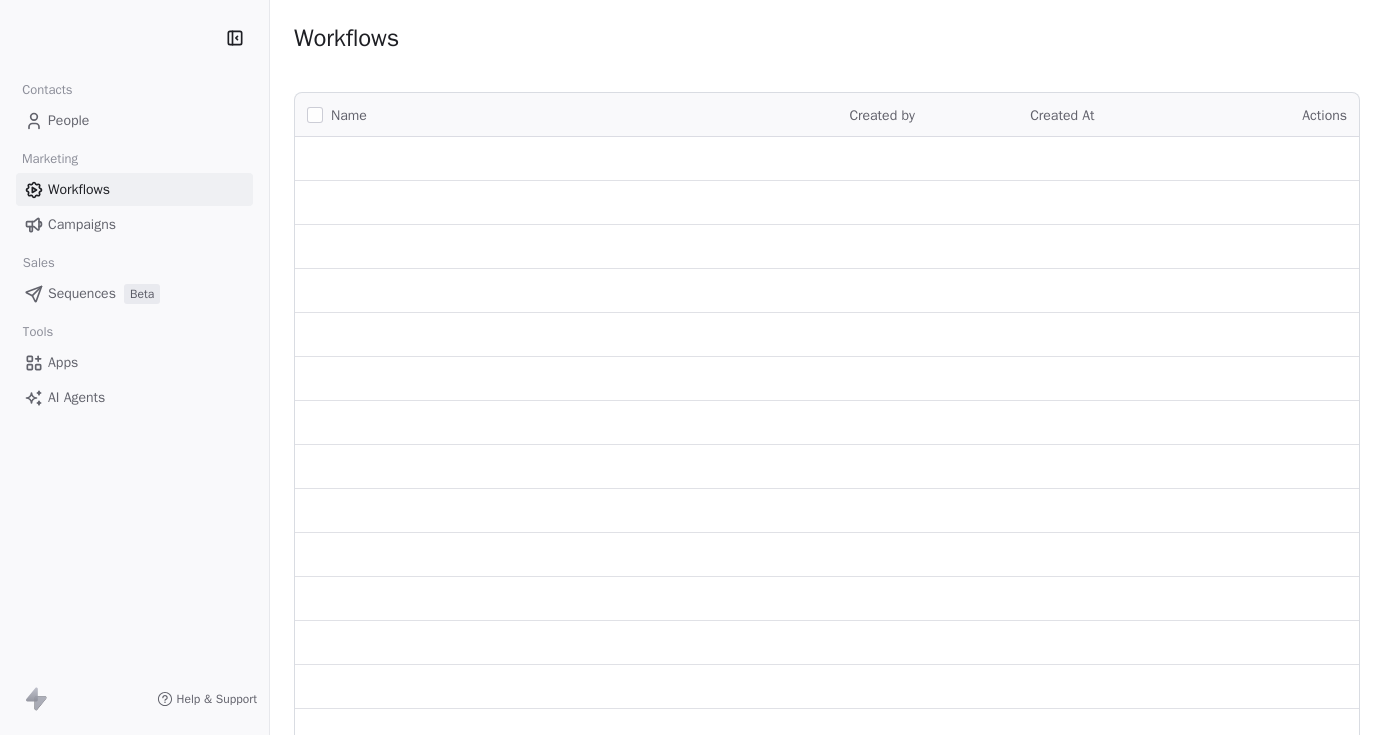 scroll, scrollTop: 0, scrollLeft: 0, axis: both 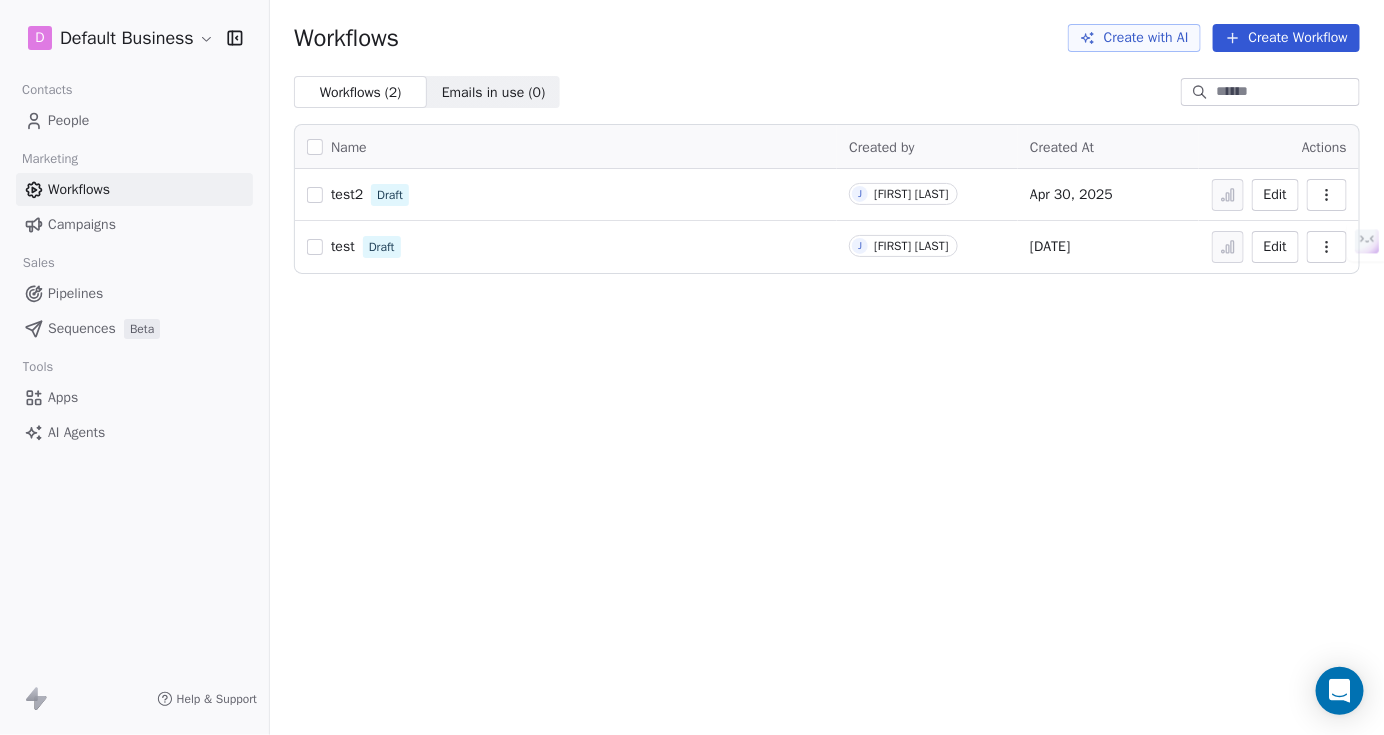 click on "Sequences" at bounding box center [82, 328] 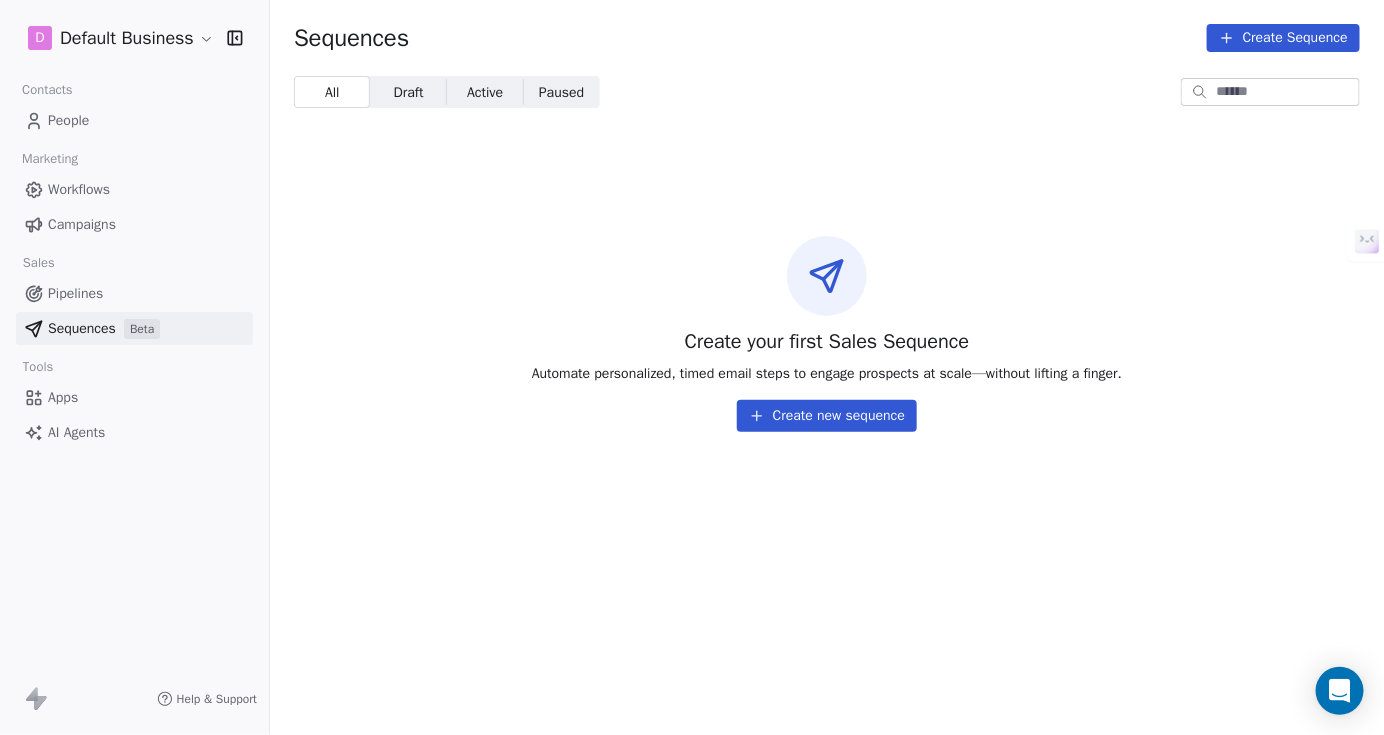 click on "Create new sequence" at bounding box center (827, 416) 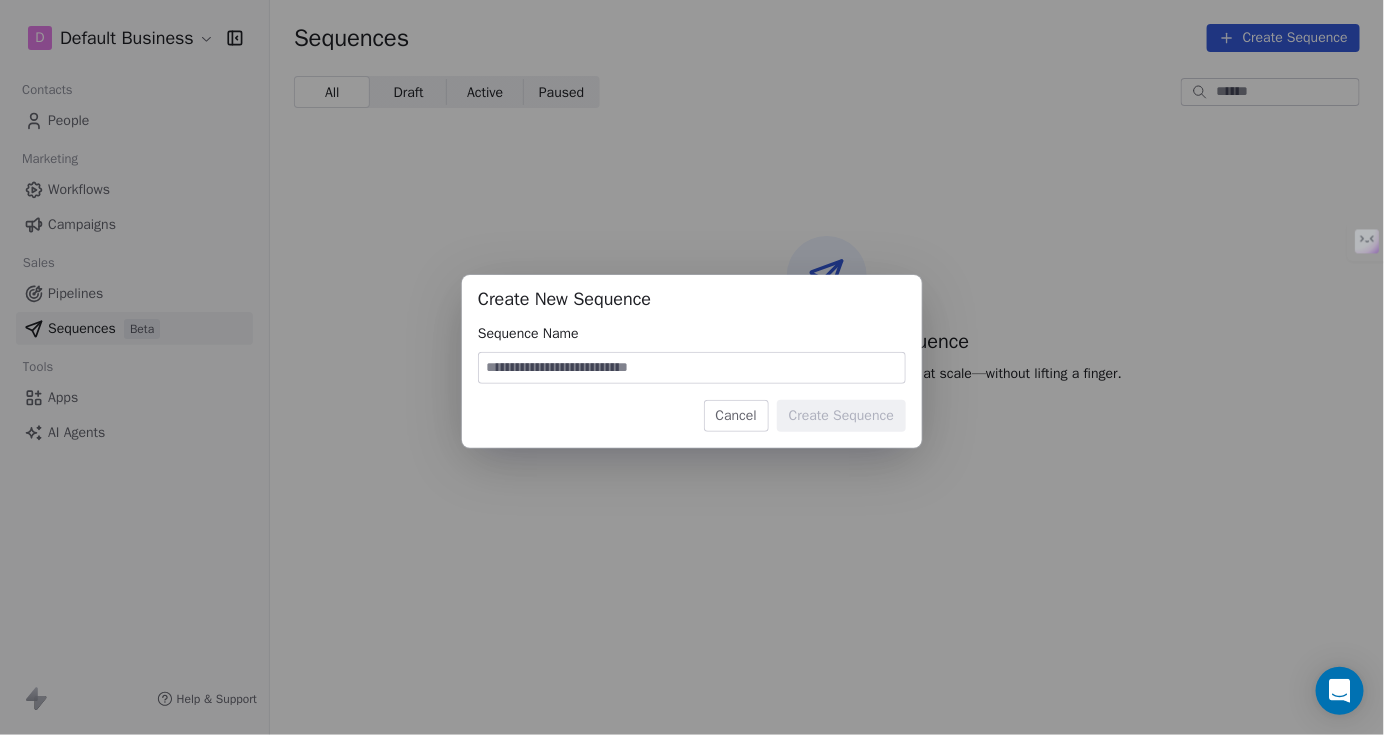 click at bounding box center (692, 368) 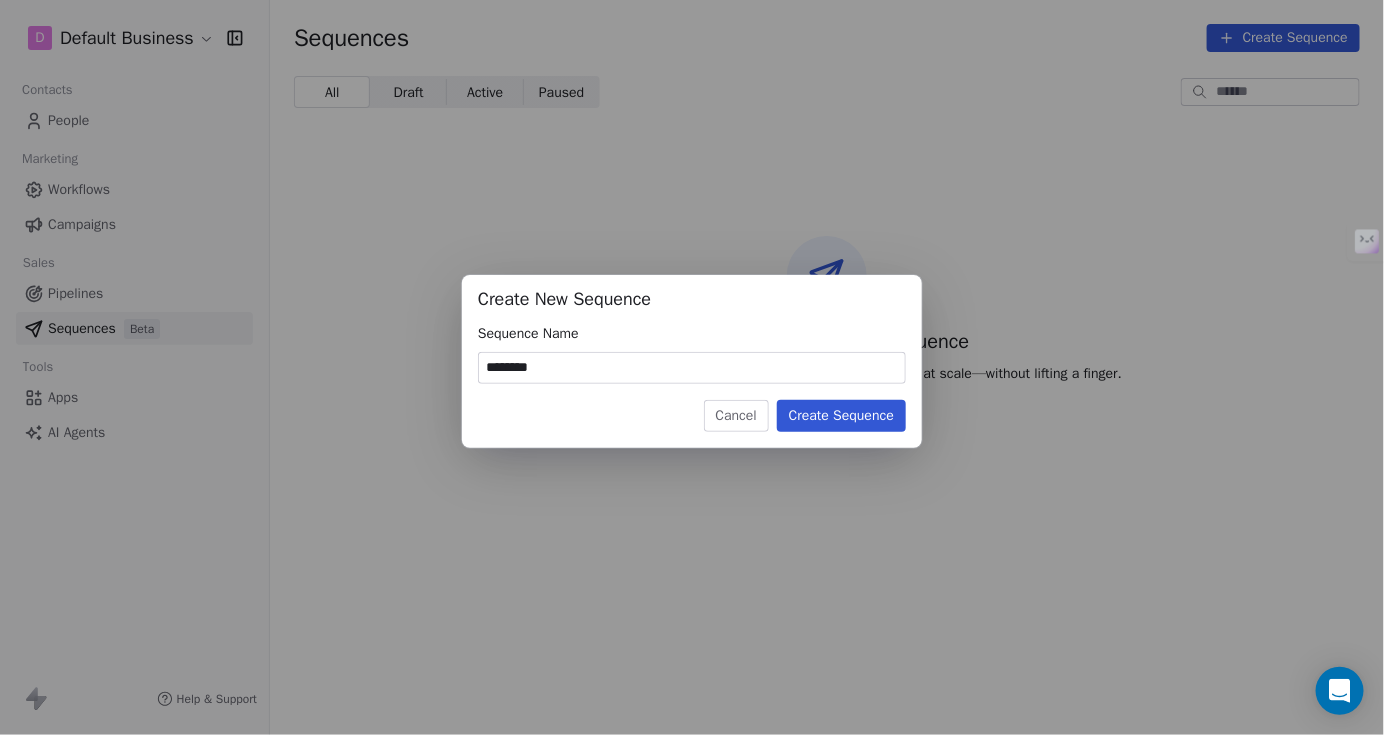 type on "********" 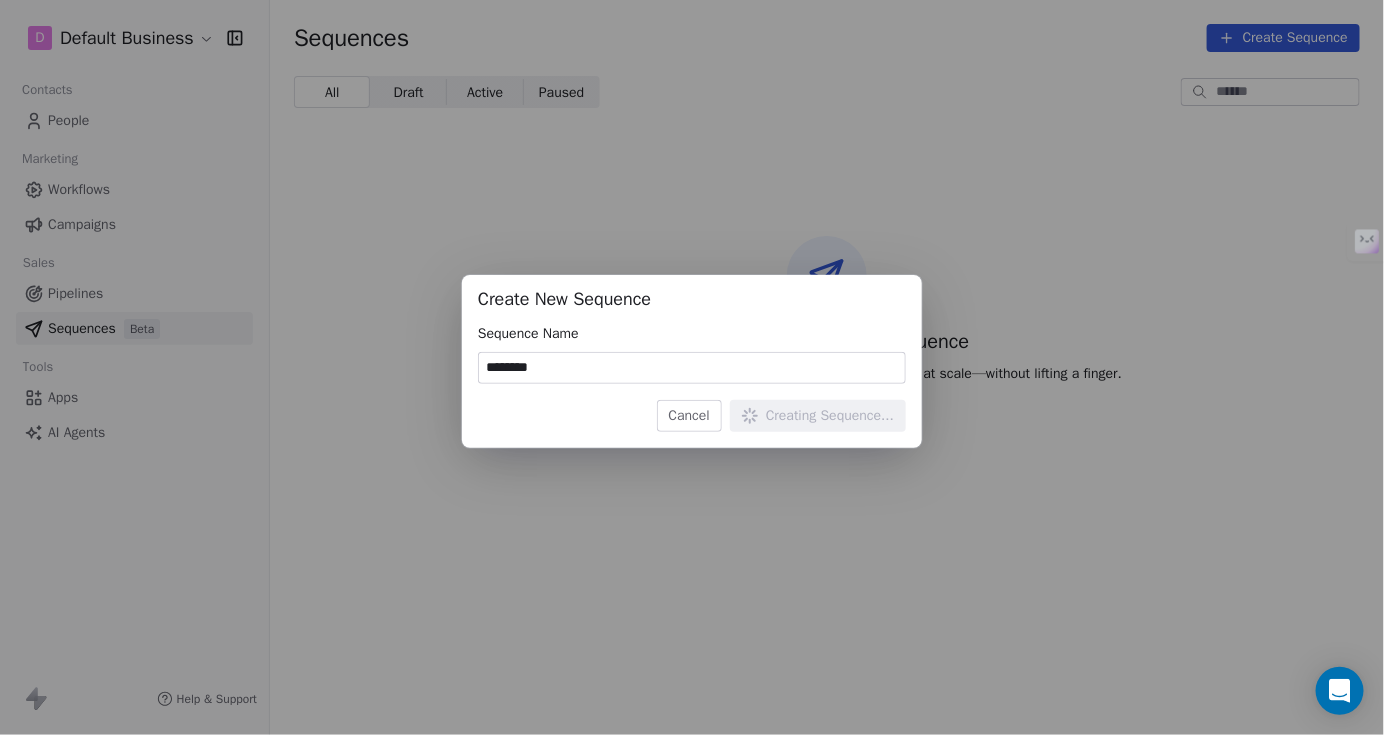type 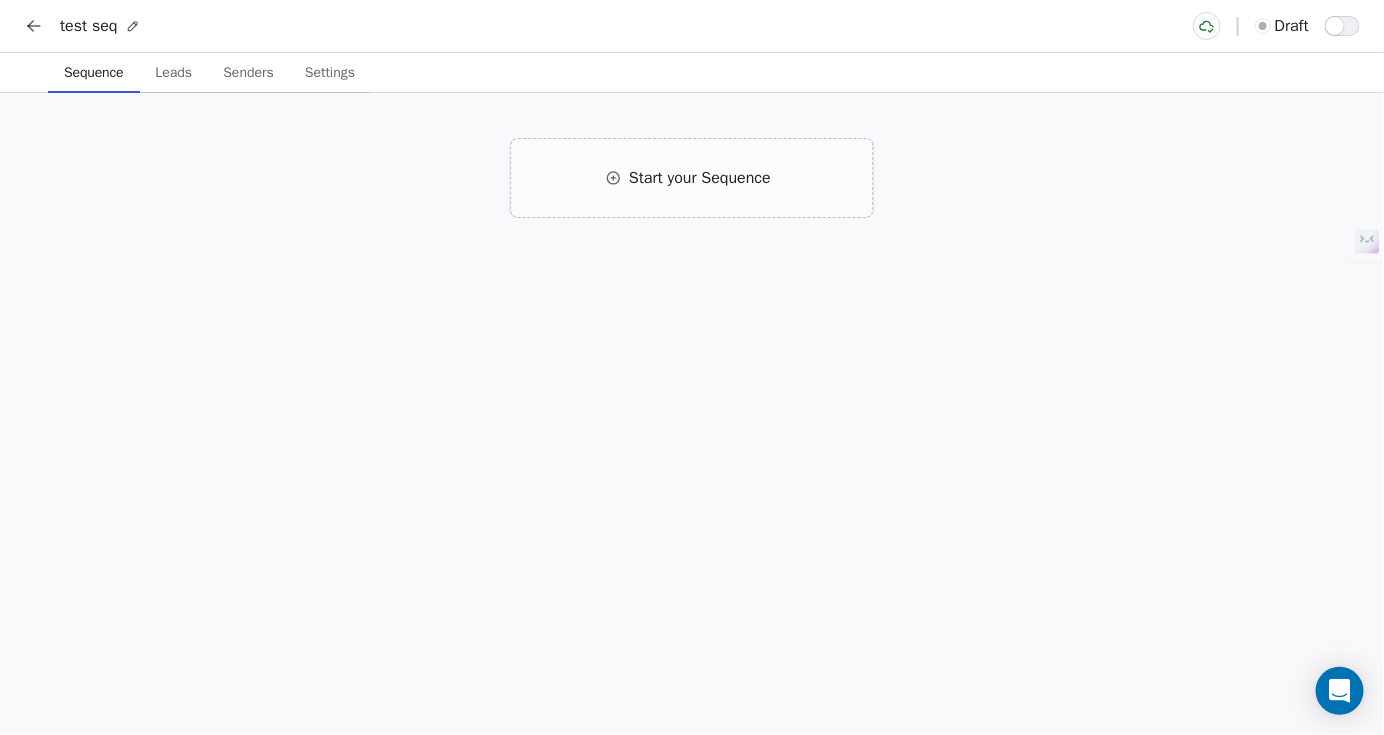 click on "Leads" at bounding box center [173, 73] 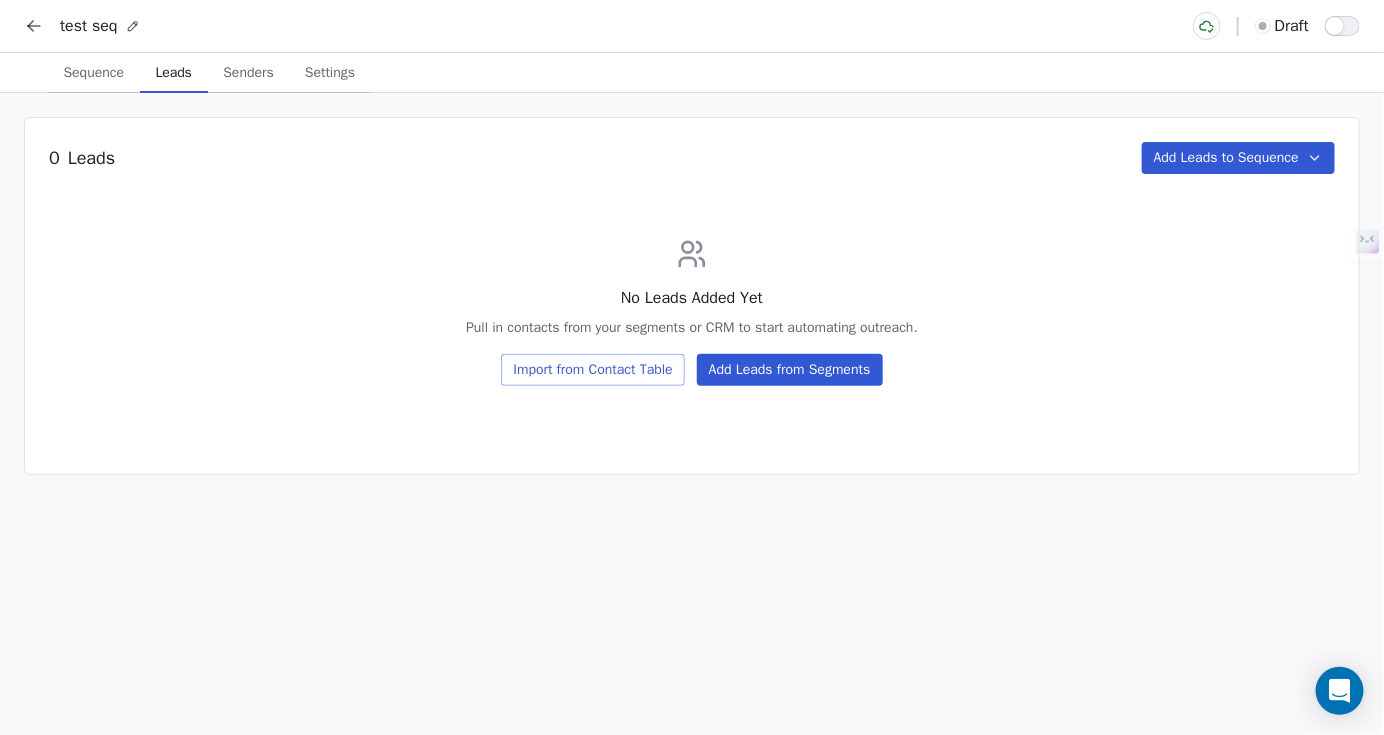 click on "Senders" at bounding box center [248, 73] 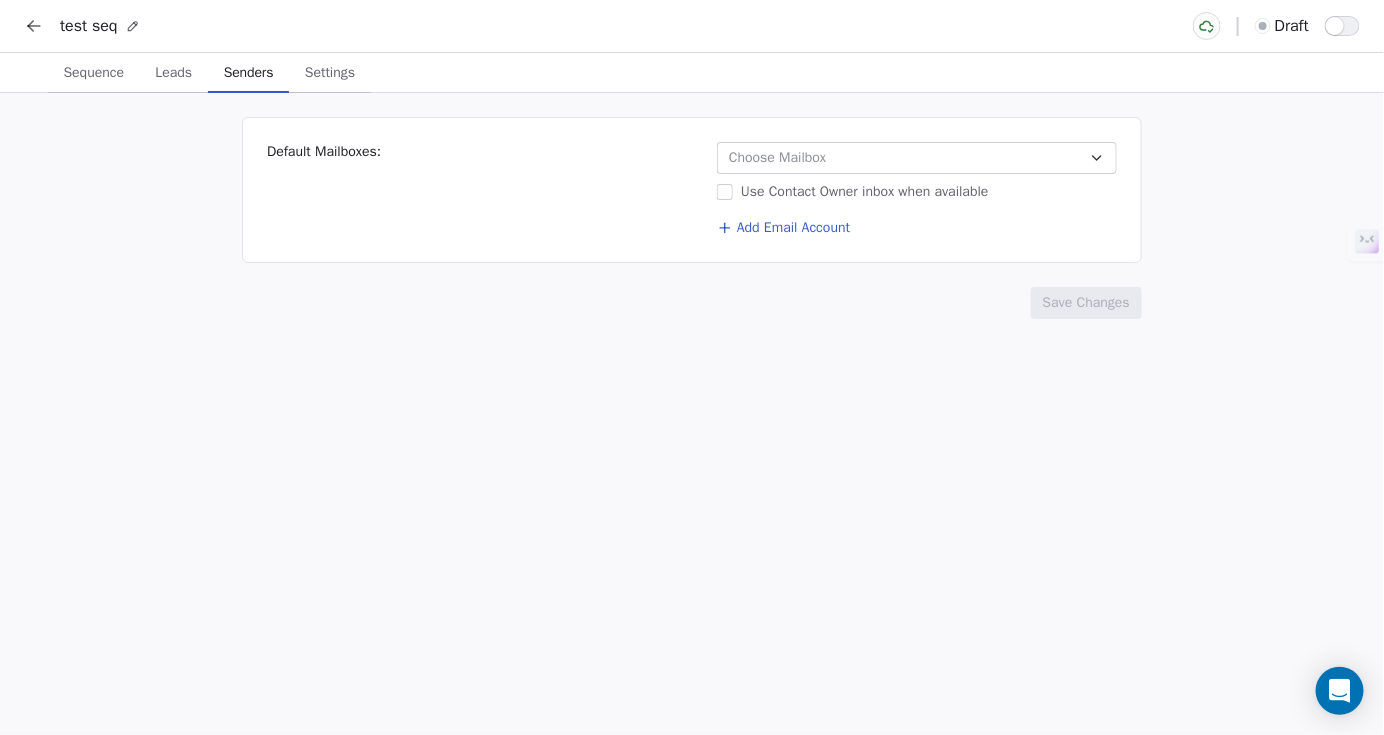 click on "Settings" at bounding box center [330, 73] 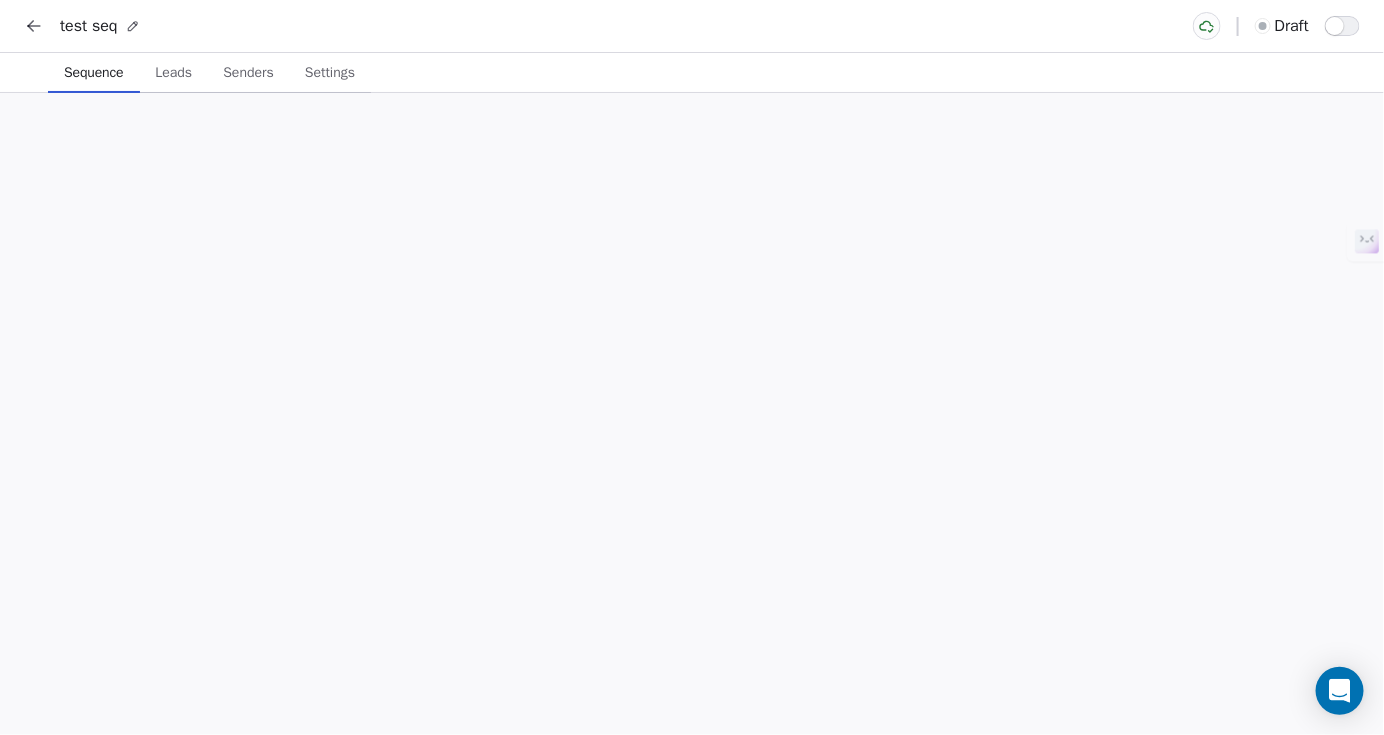 click on "Sequence" at bounding box center [94, 73] 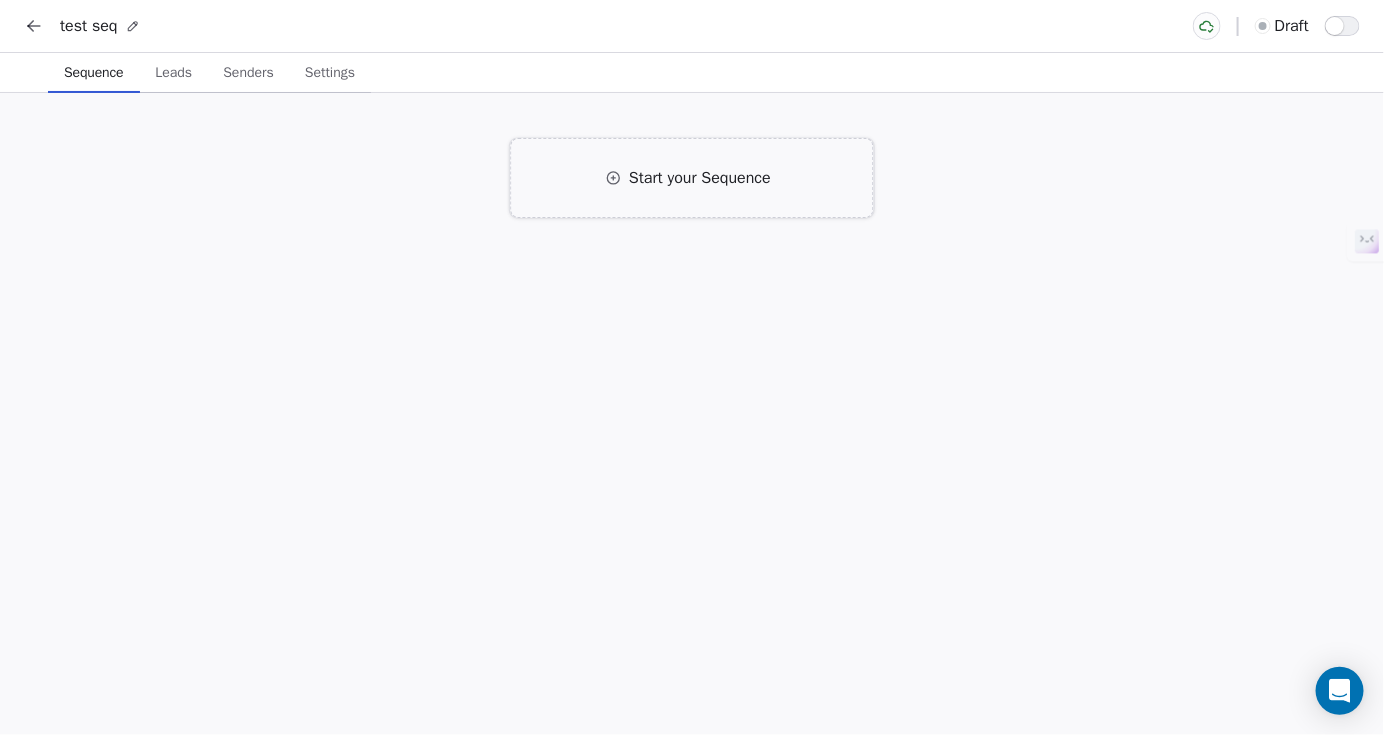 click on "Start your Sequence" at bounding box center (700, 178) 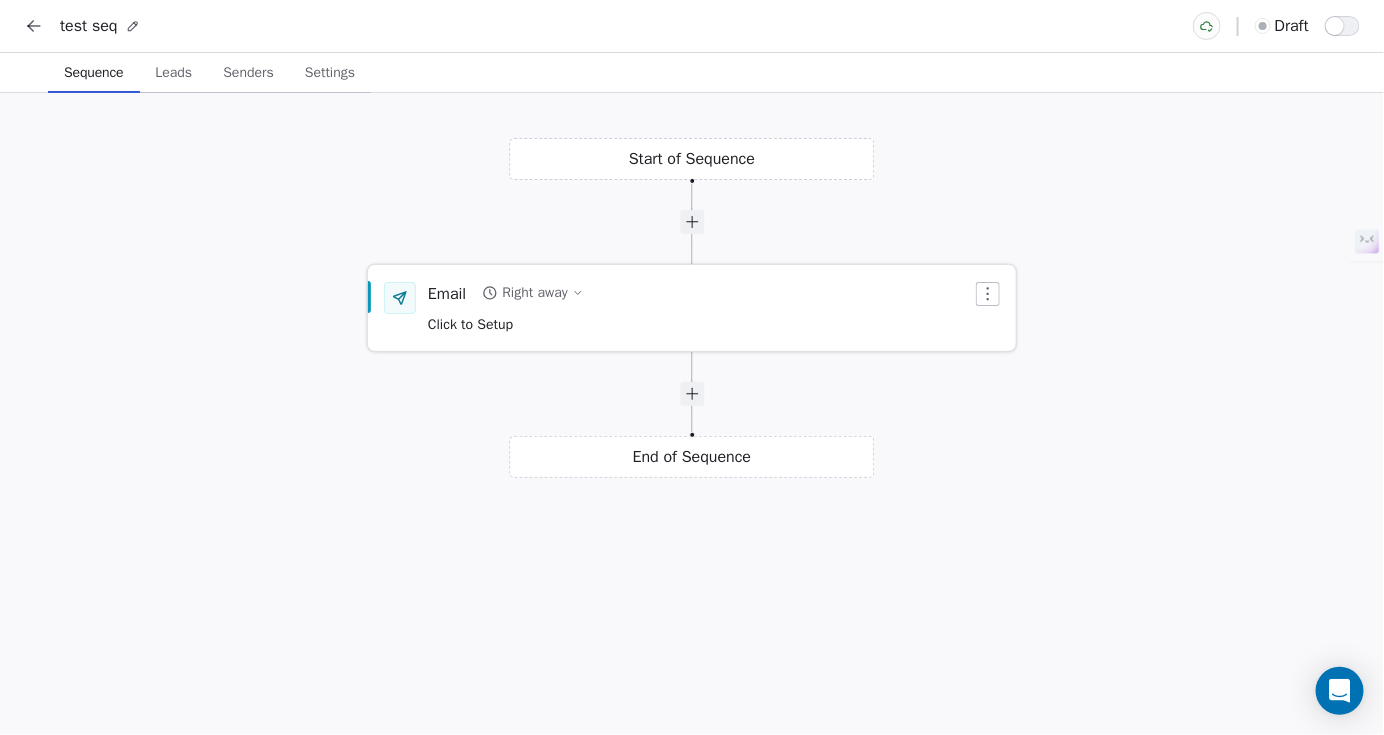 click on "Click to Setup" at bounding box center [470, 324] 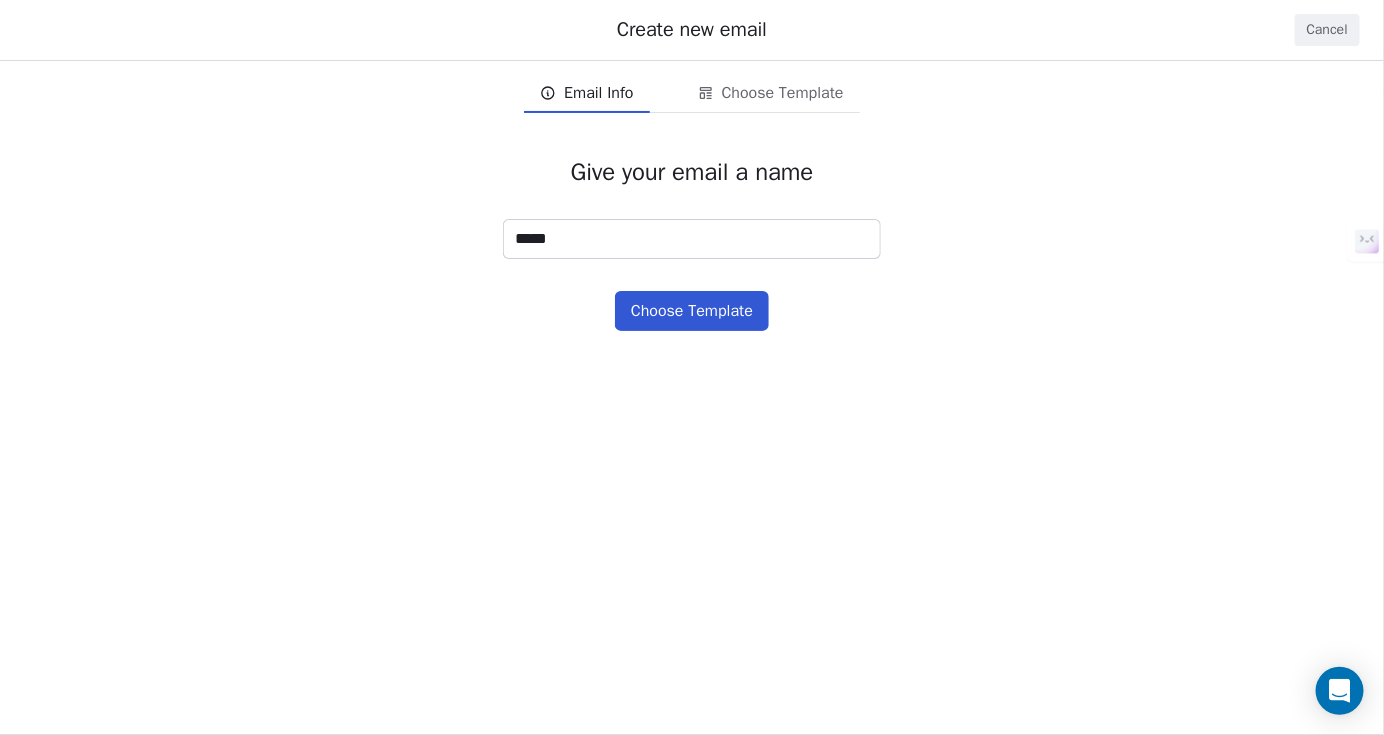 type on "*****" 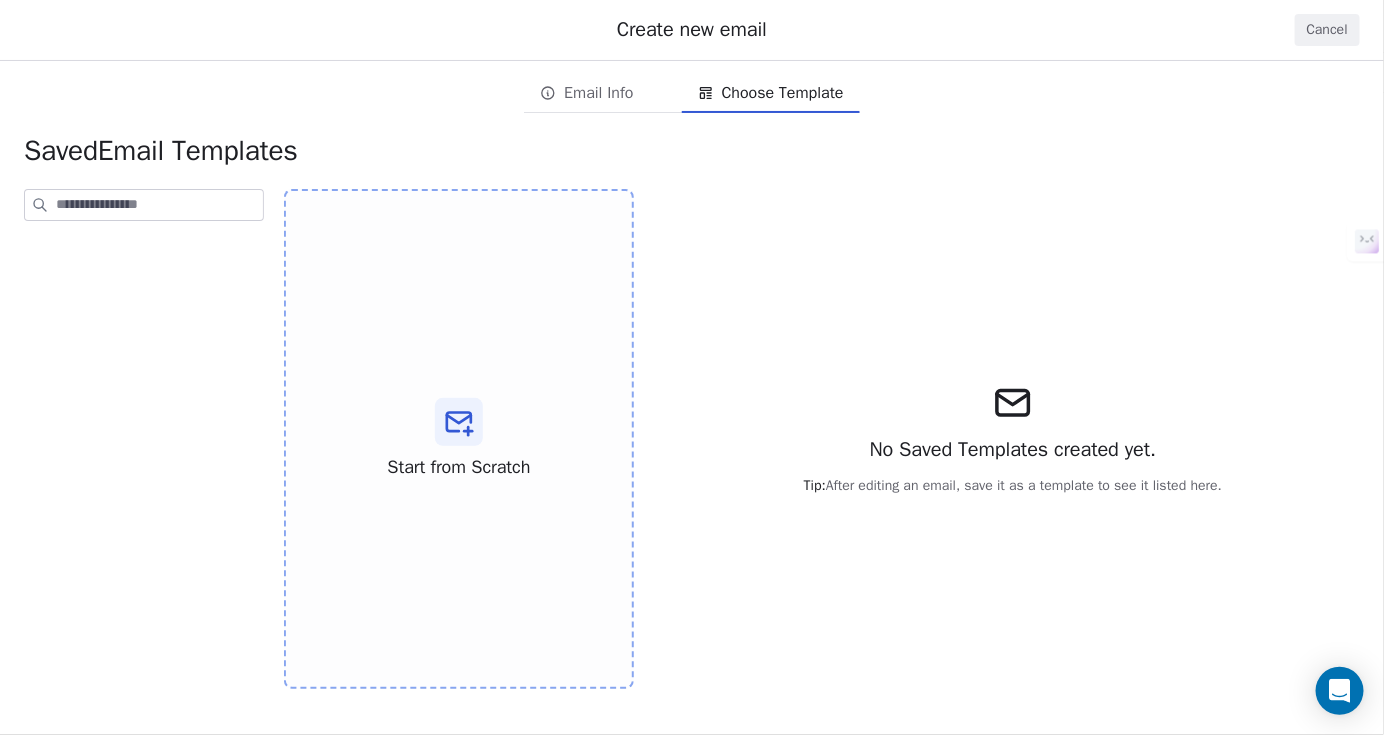 click on "No Saved Templates created yet.   Tip:  After editing an email, save it as a template to see it listed here." at bounding box center (1013, 439) 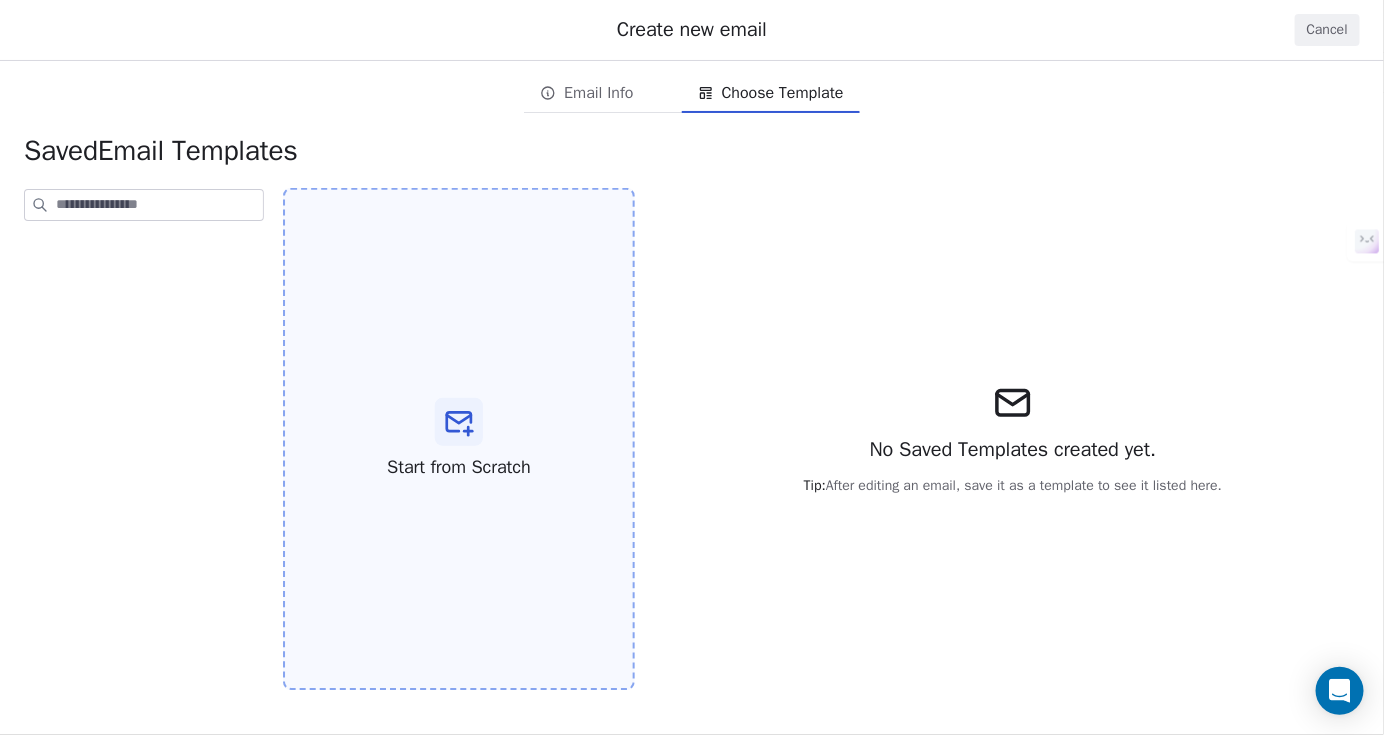 click on "Start from Scratch" at bounding box center (459, 439) 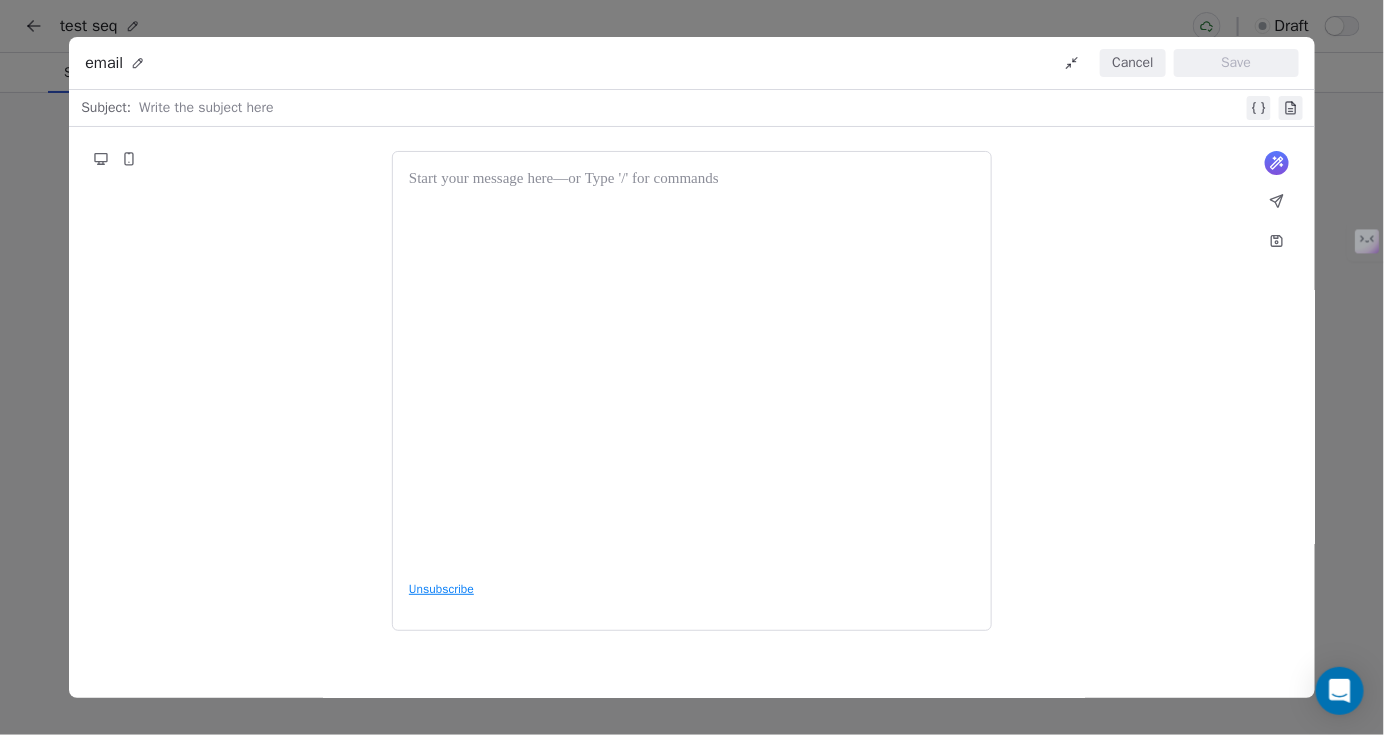 click at bounding box center [692, 366] 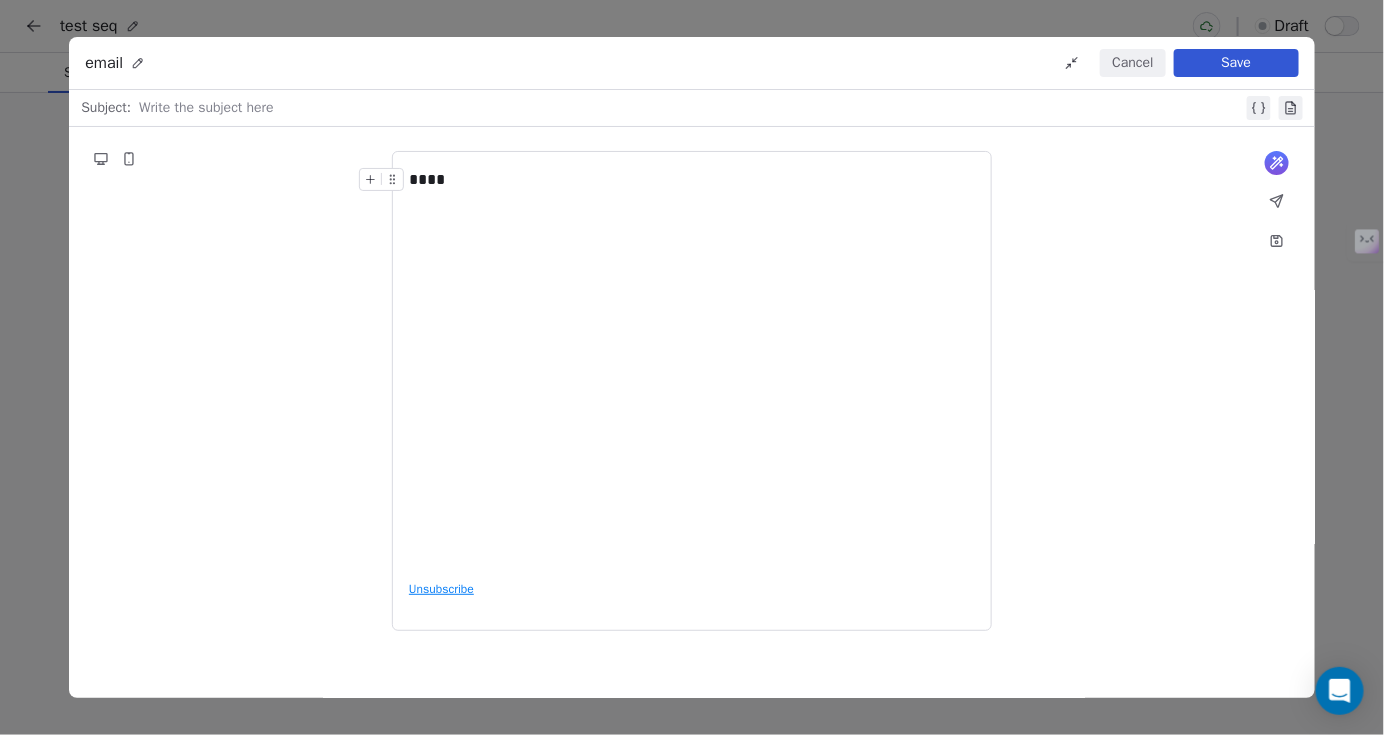 click on "Save" at bounding box center (1236, 63) 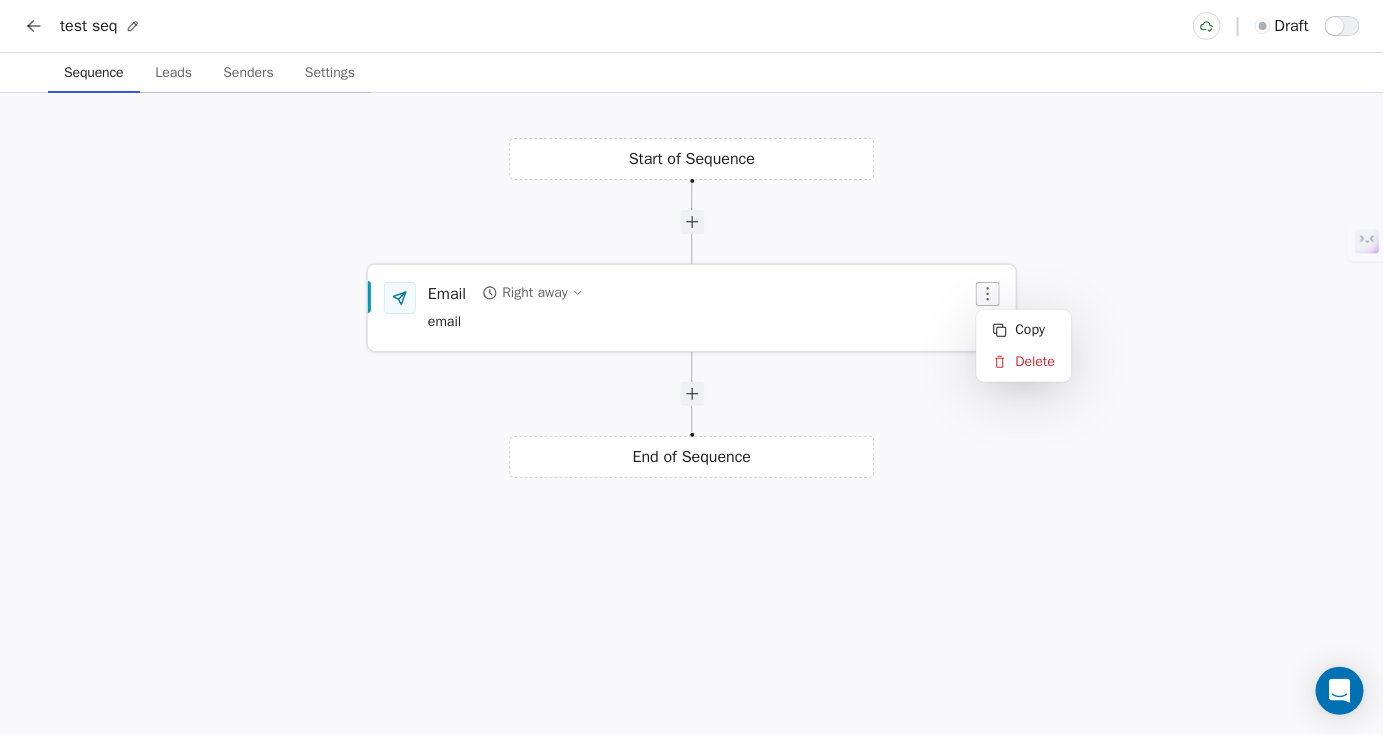 click 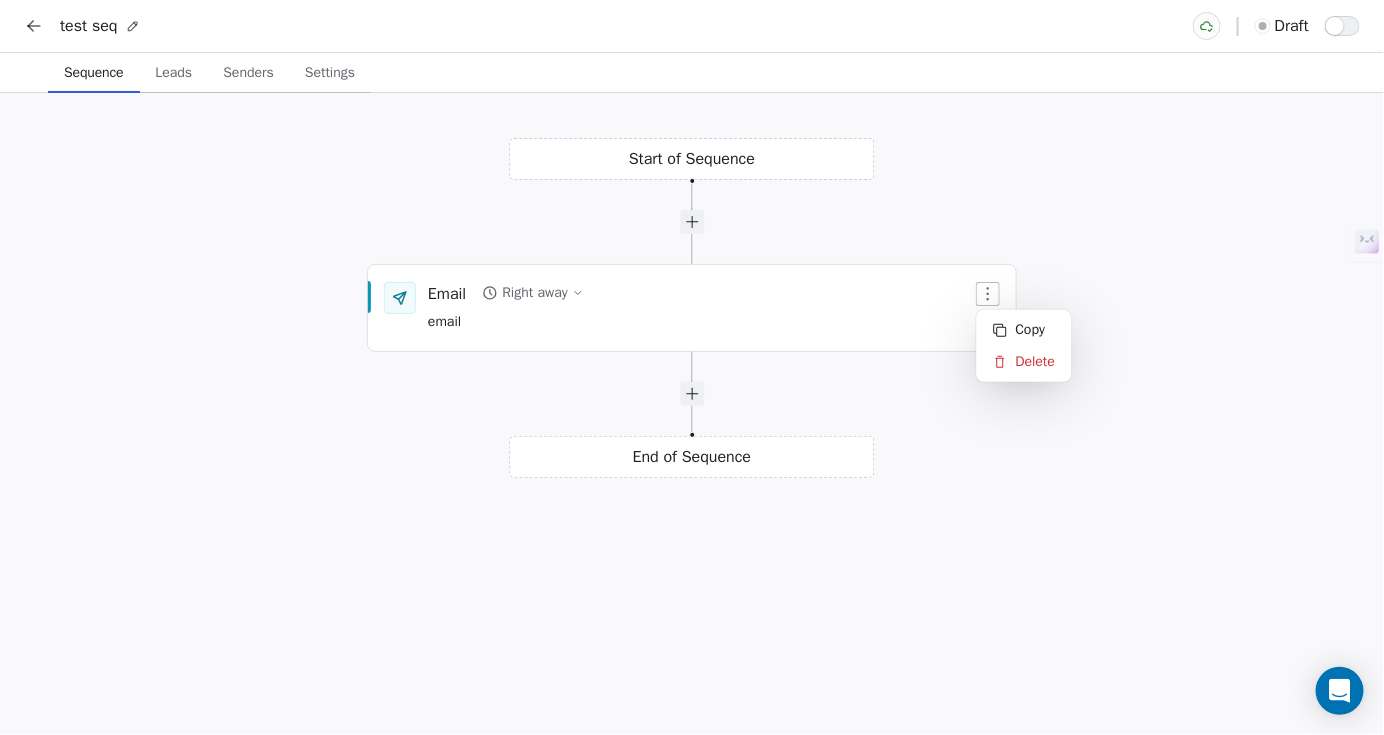 click on "test seq draft Sequence Sequence Leads Leads Senders Senders Settings Settings Start of Sequence Email Right away email End of Sequence React Flow Press enter or space to select a node. You can then use the arrow keys to move the node around.  Press delete to remove it and escape to cancel.   Press enter or space to select an edge. You can then press delete to remove it or escape to cancel.
Copy  Delete" at bounding box center [692, 367] 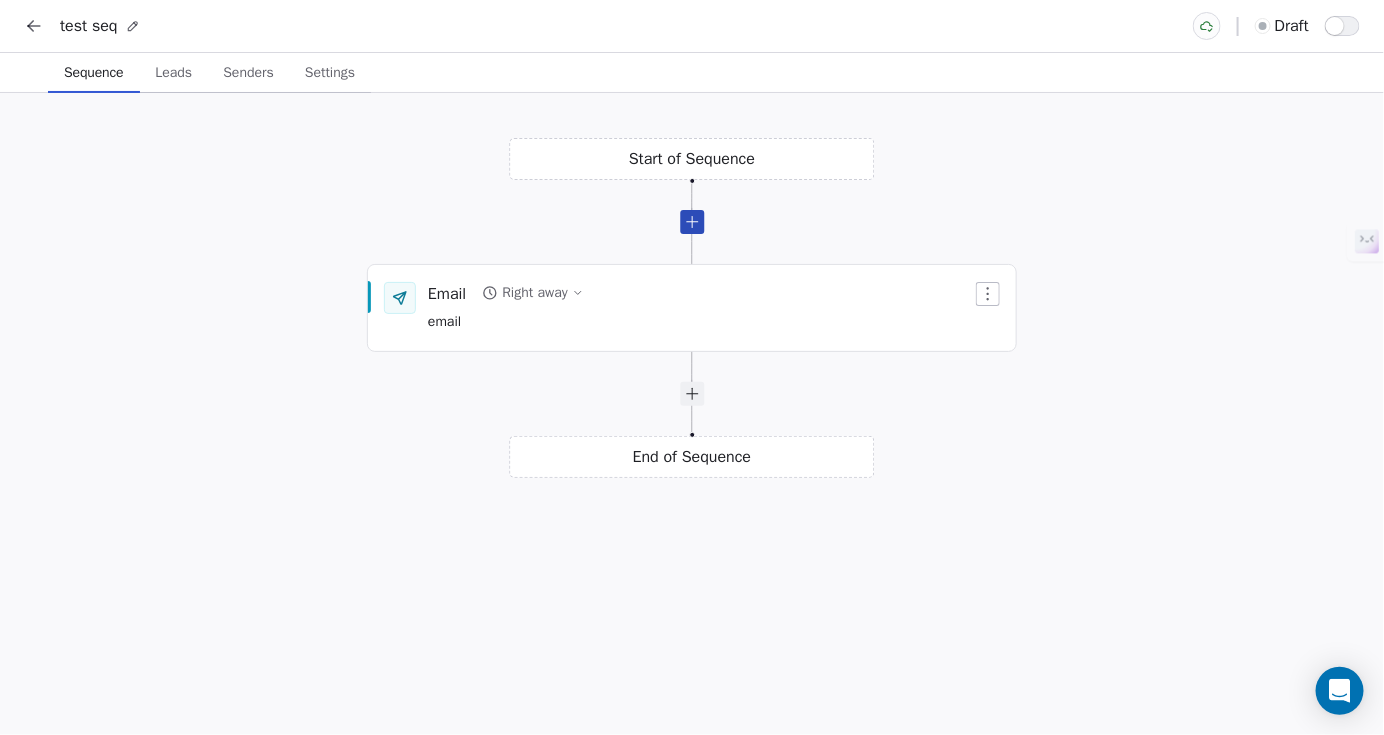 click at bounding box center [692, 222] 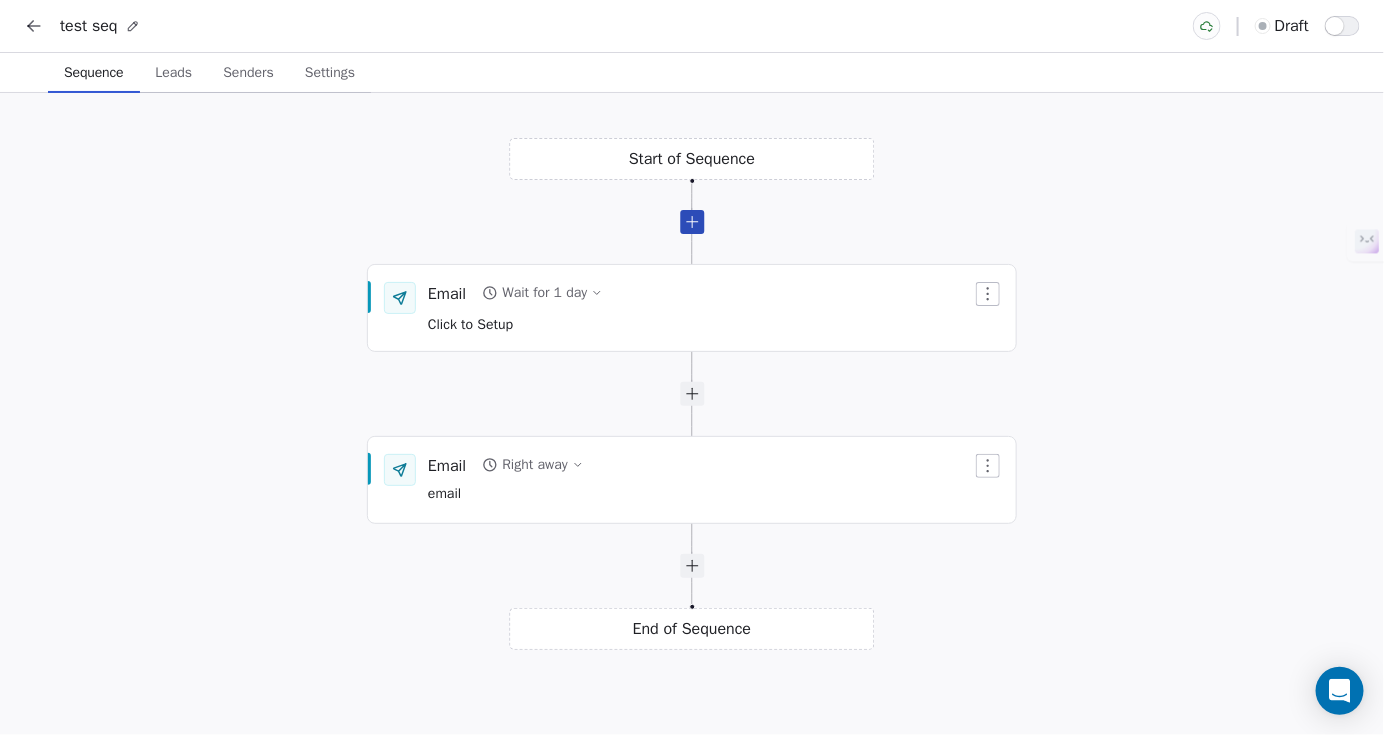 click at bounding box center [692, 222] 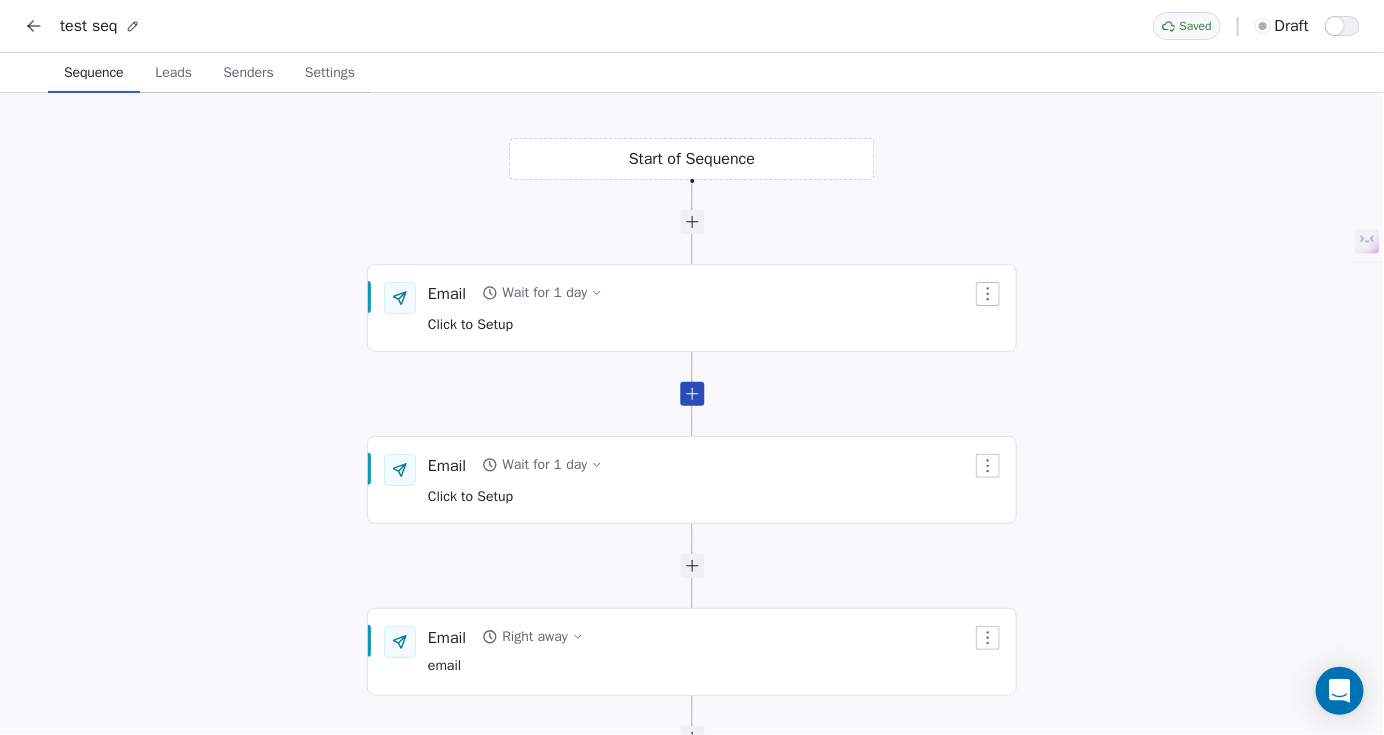 click at bounding box center (692, 394) 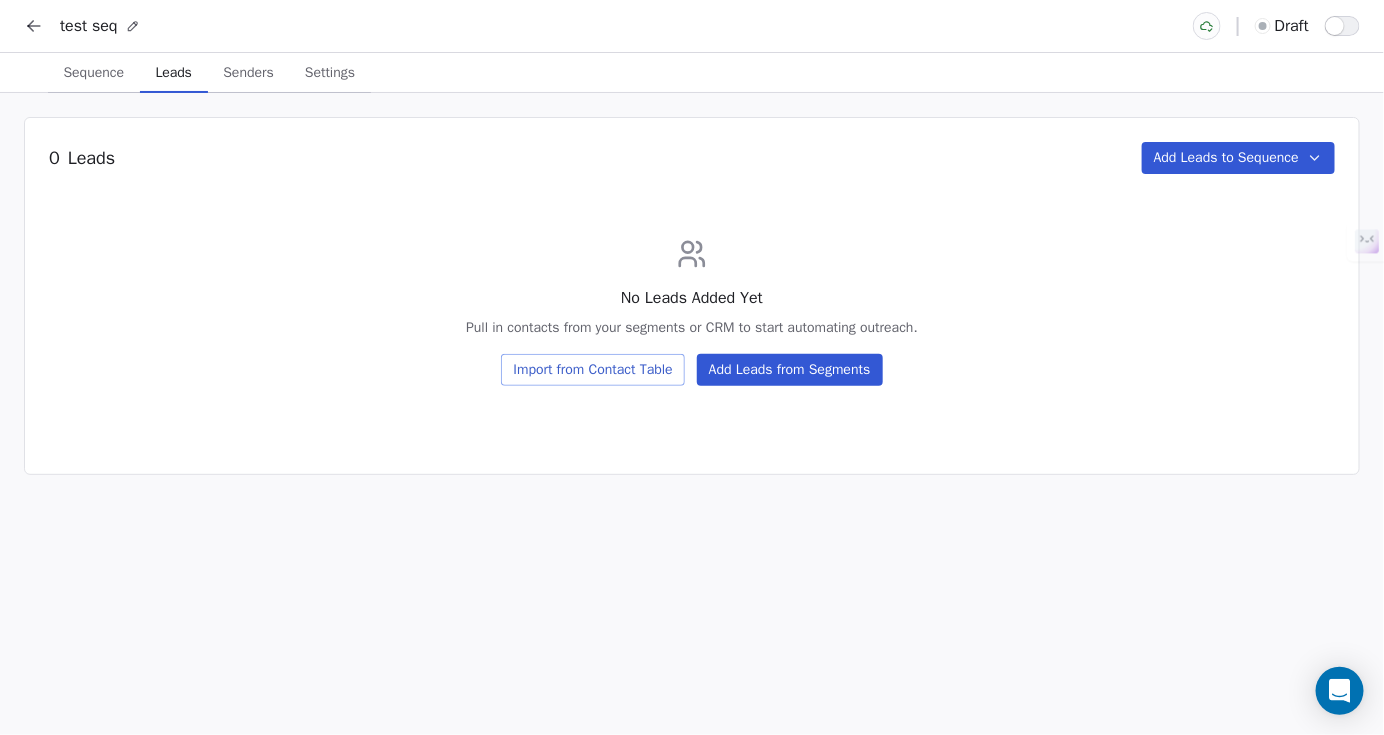 click on "Leads" at bounding box center [174, 73] 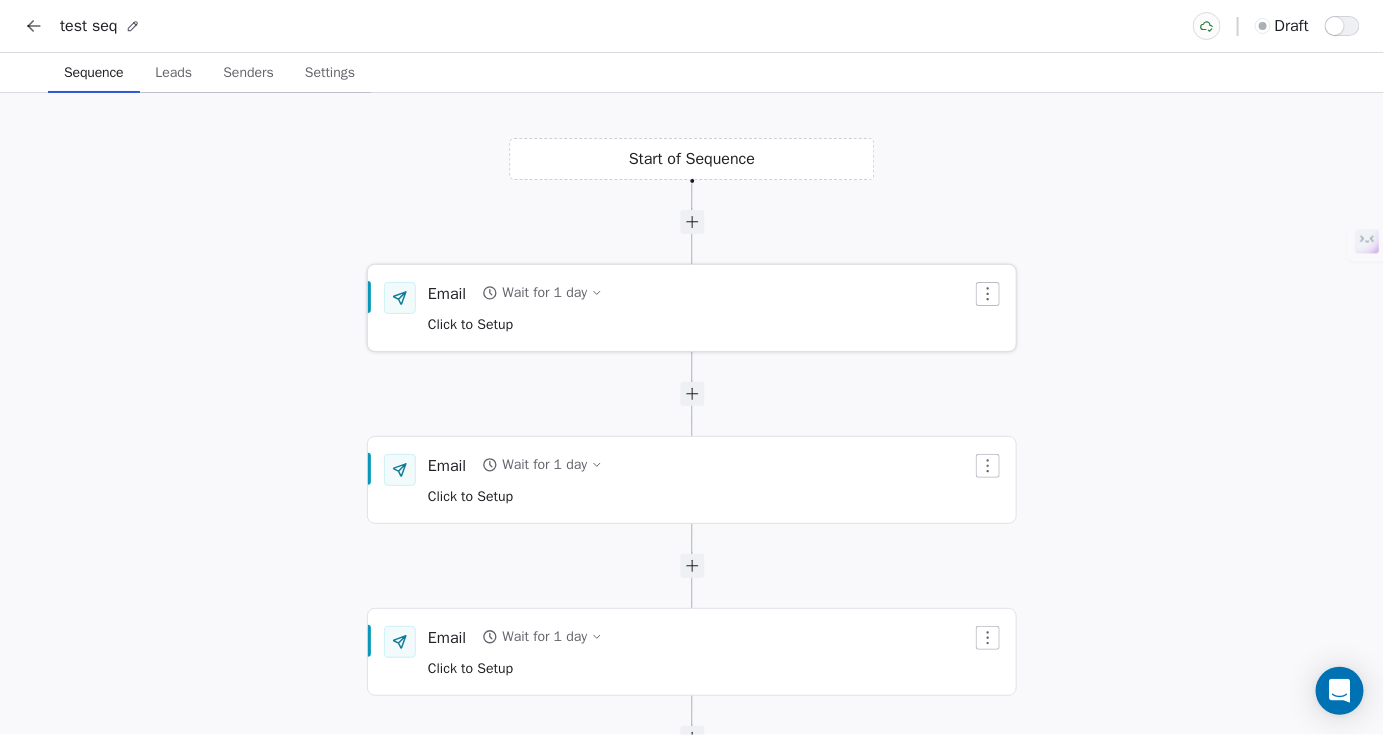 click on "Email Wait for 1 day Click to Setup" at bounding box center (700, 308) 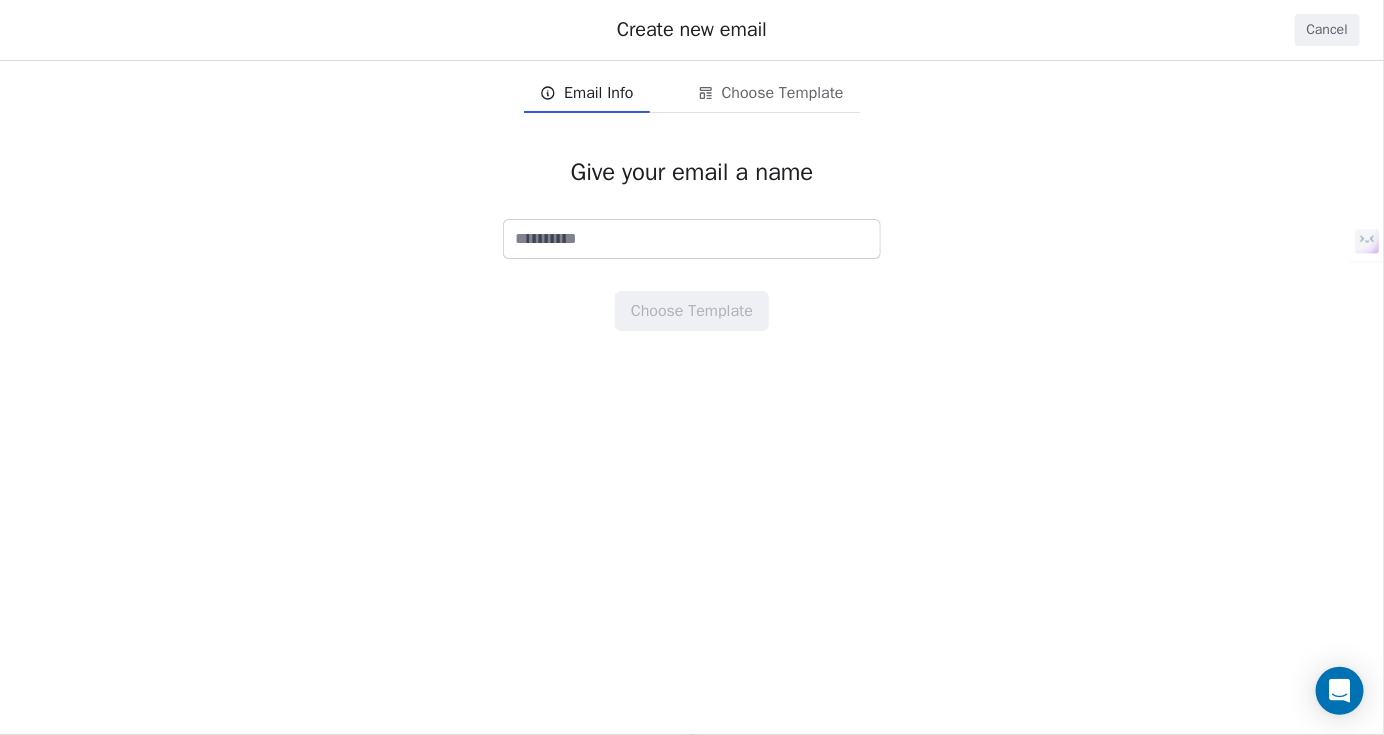 click on "Create new email Cancel" at bounding box center (692, 30) 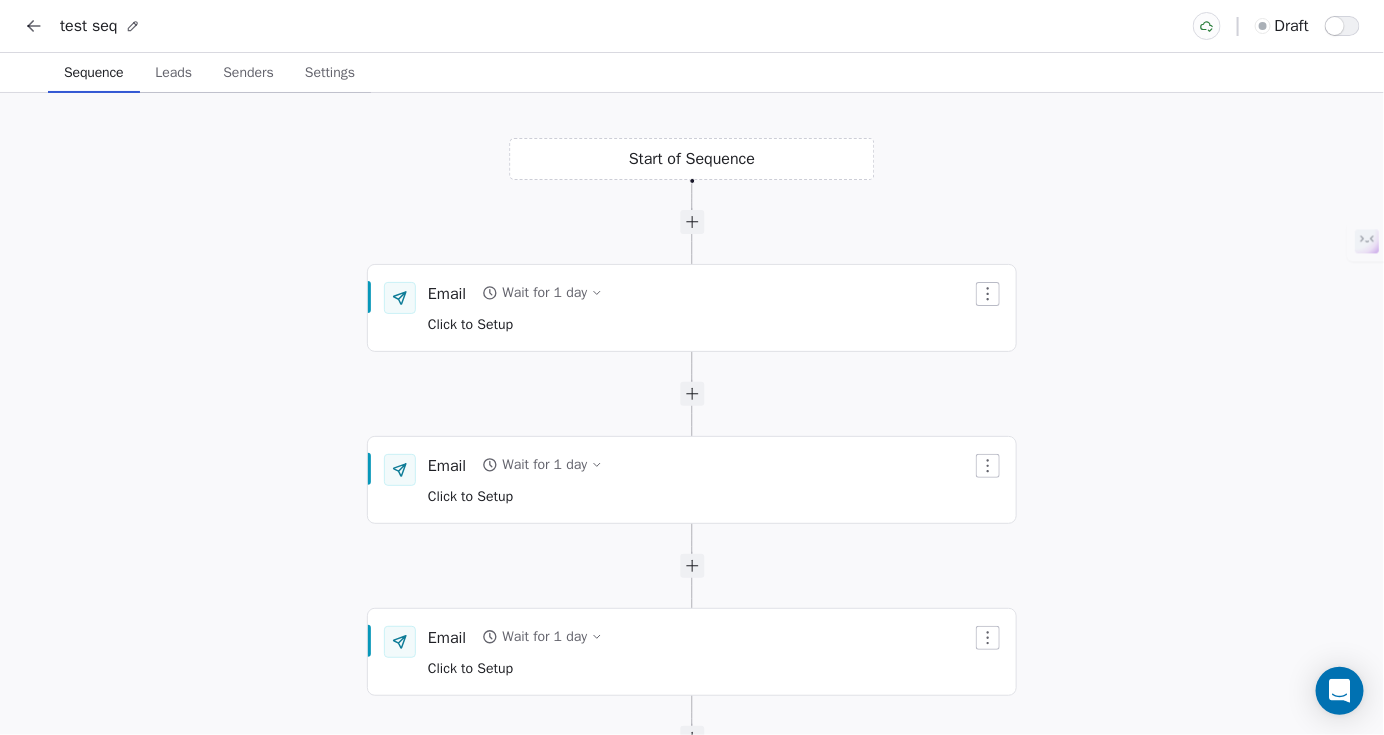 click 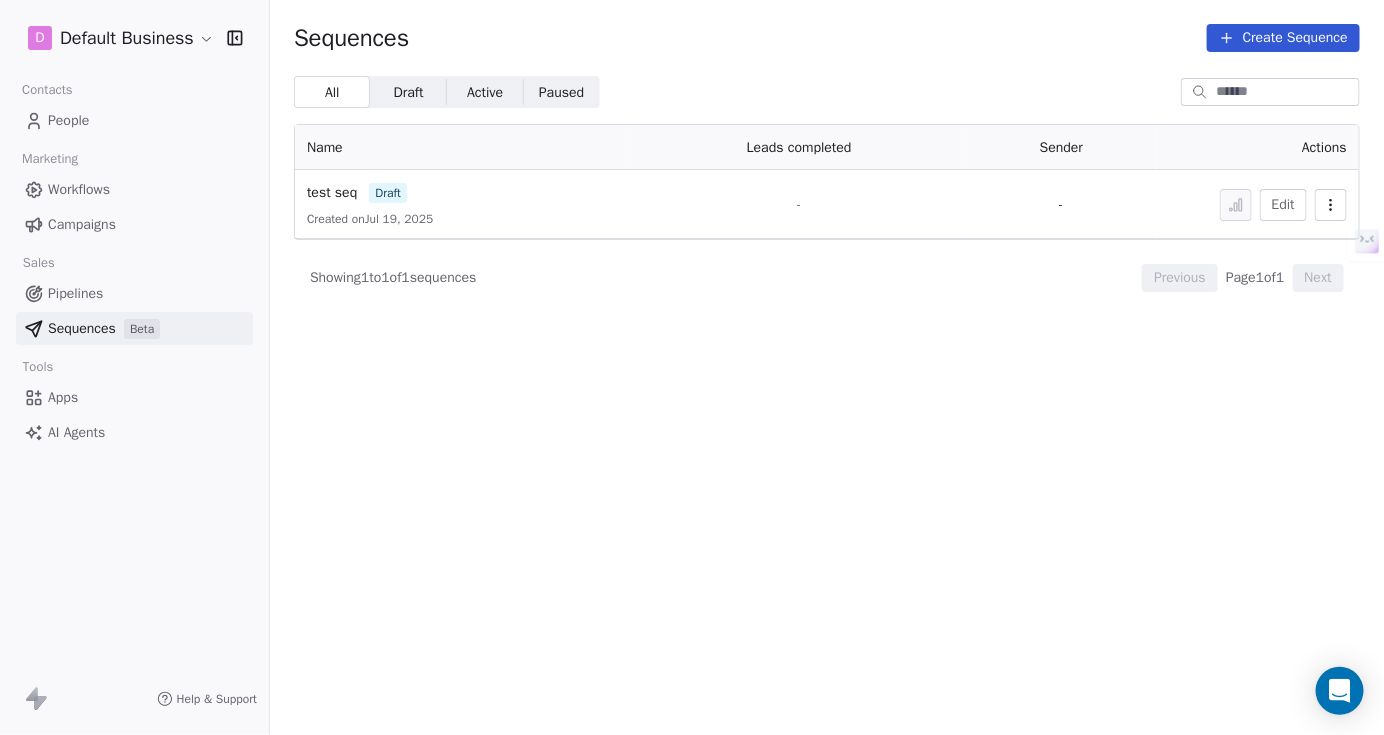 click on "Apps" at bounding box center (134, 397) 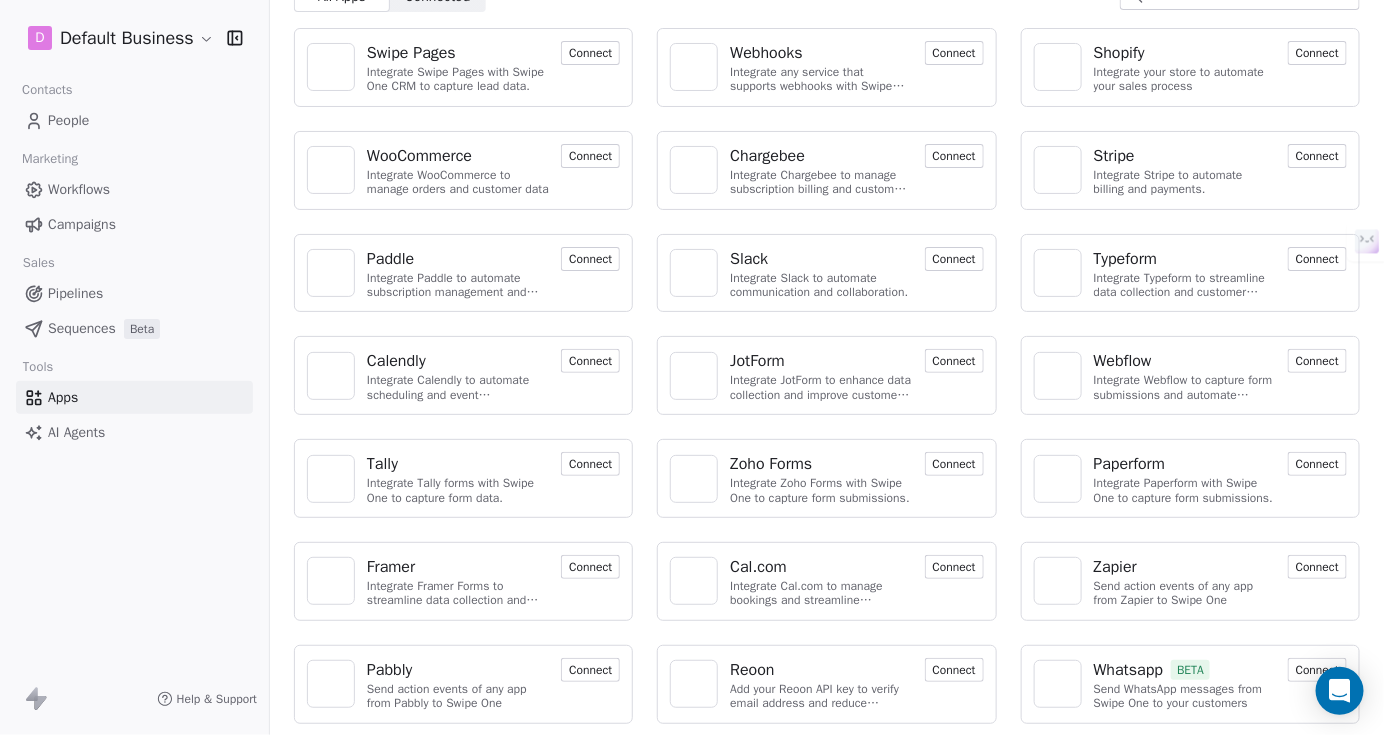 scroll, scrollTop: 0, scrollLeft: 0, axis: both 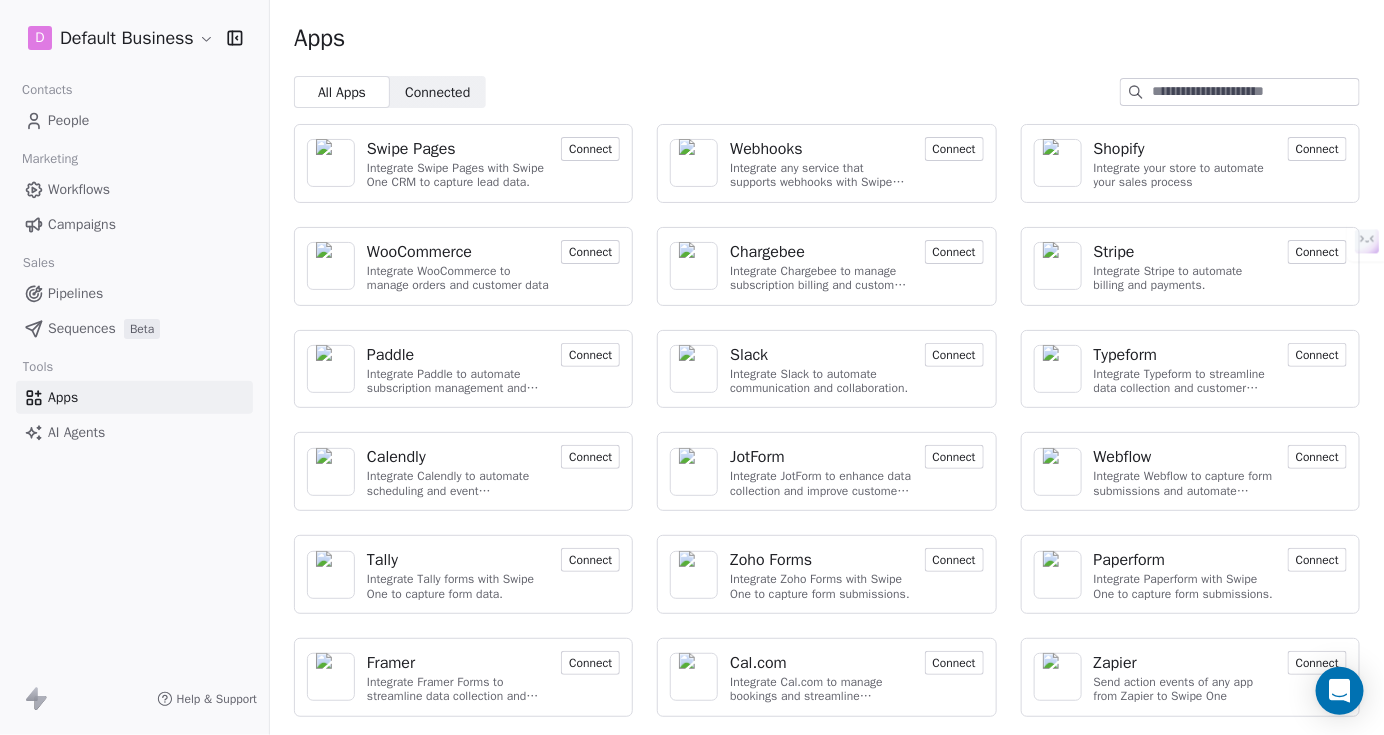 click on "Pipelines" at bounding box center [75, 293] 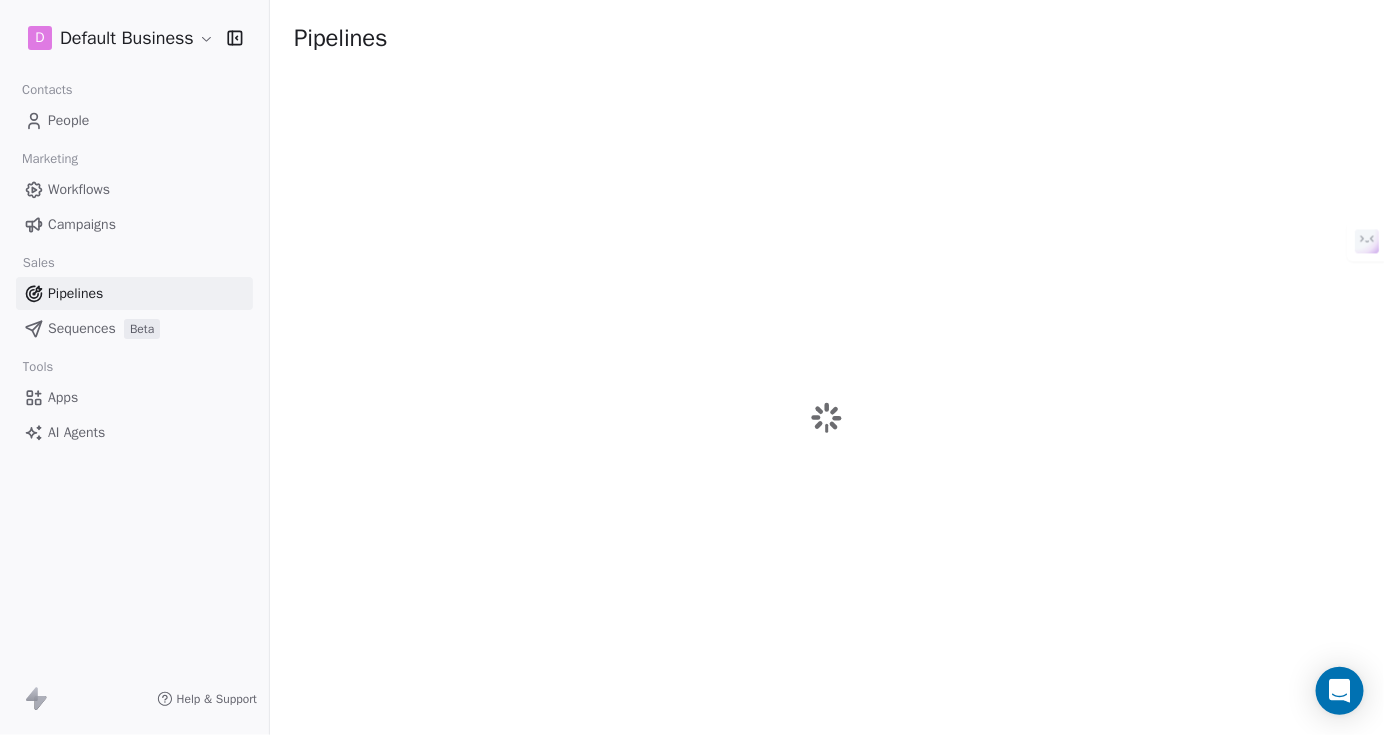 click on "Sequences" at bounding box center [82, 328] 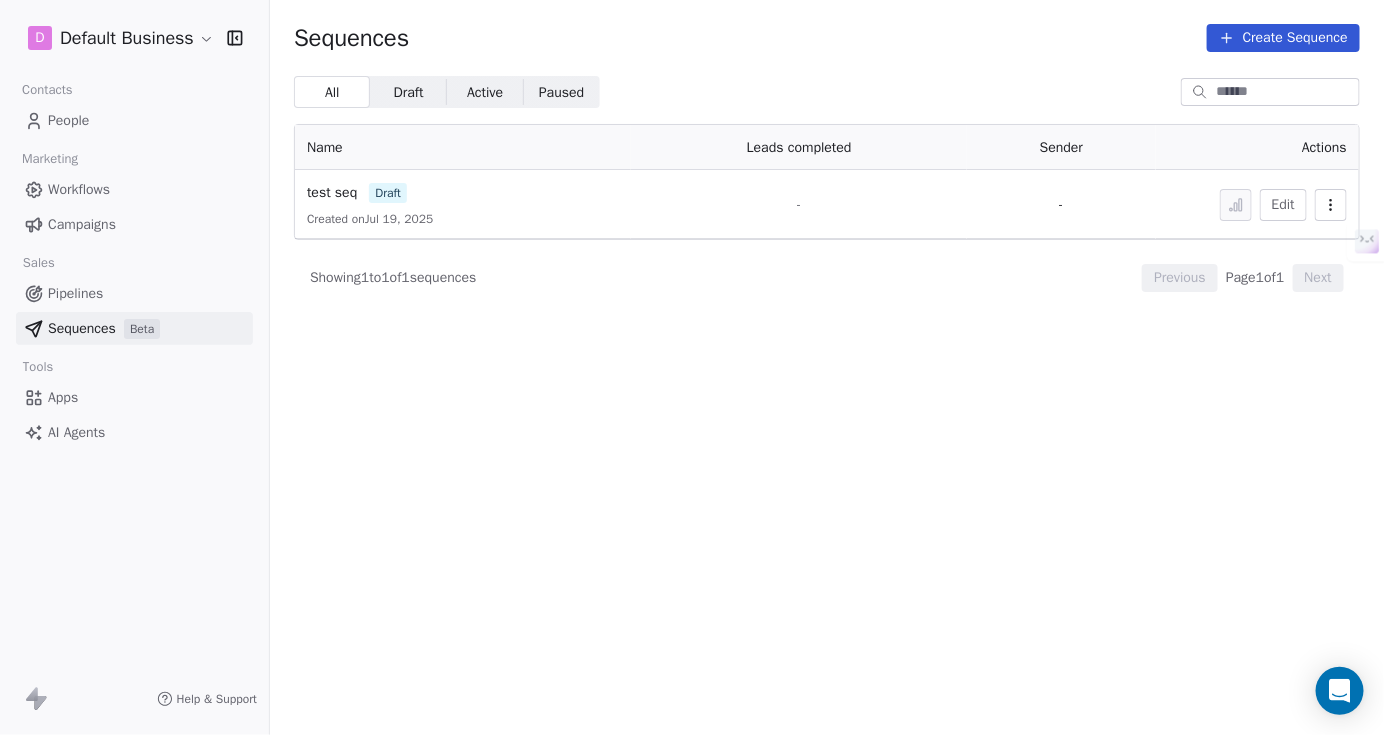 click on "AI Agents" at bounding box center [76, 432] 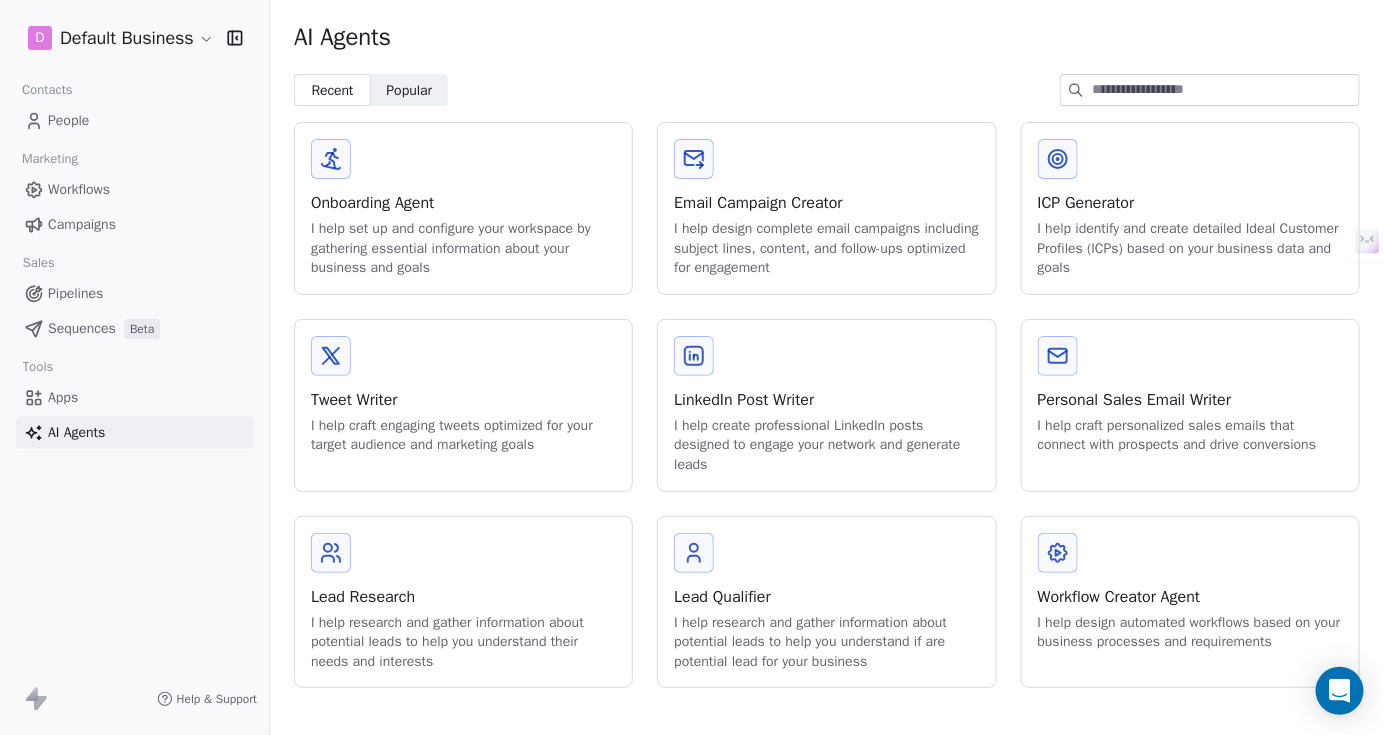 click on "LinkedIn Post Writer" at bounding box center [826, 400] 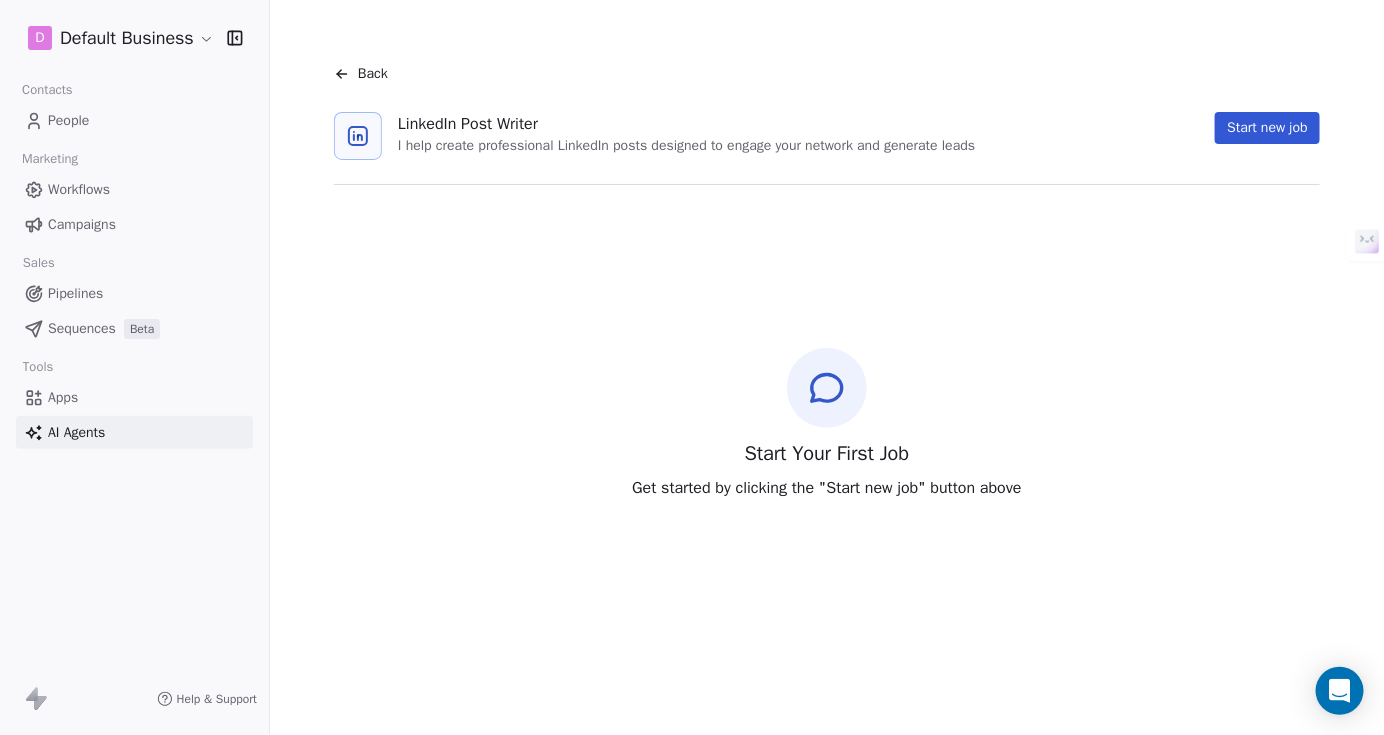 click on "Start new job" at bounding box center (1267, 128) 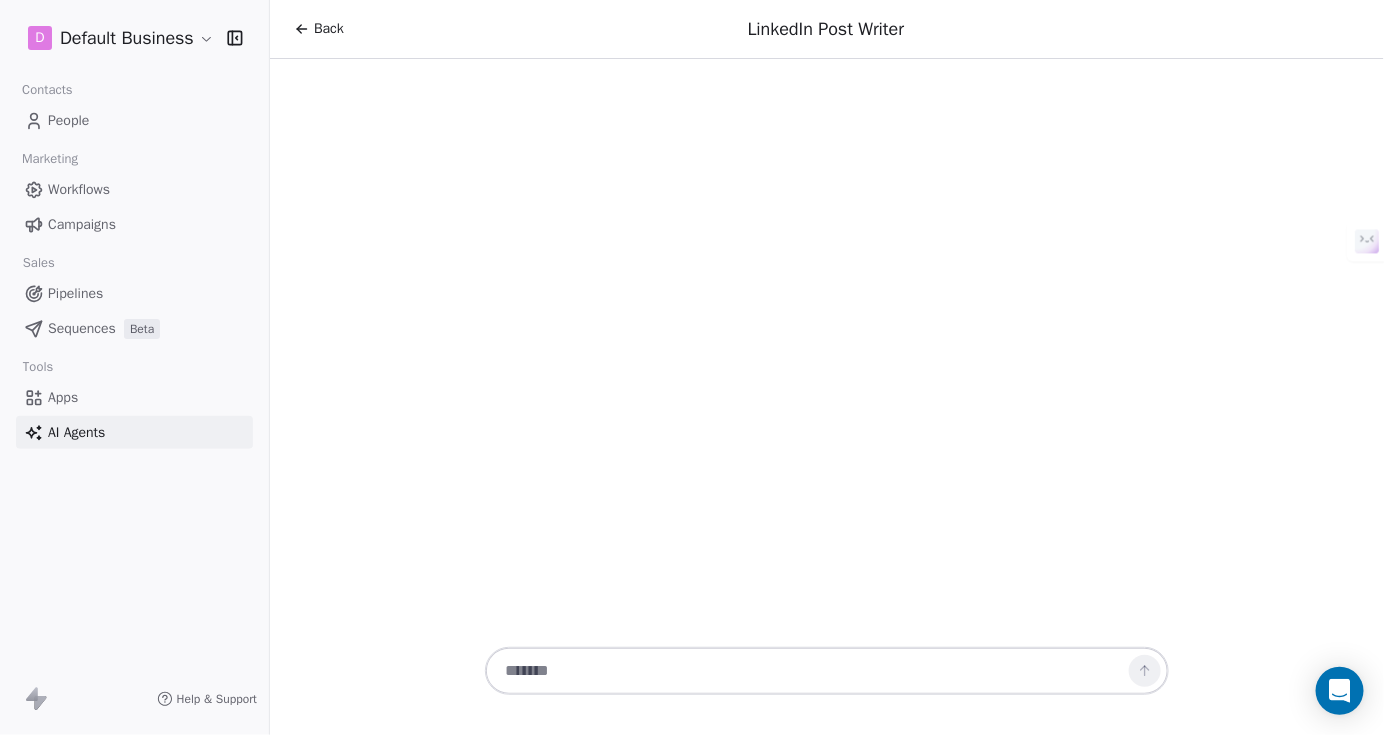 click at bounding box center [807, 671] 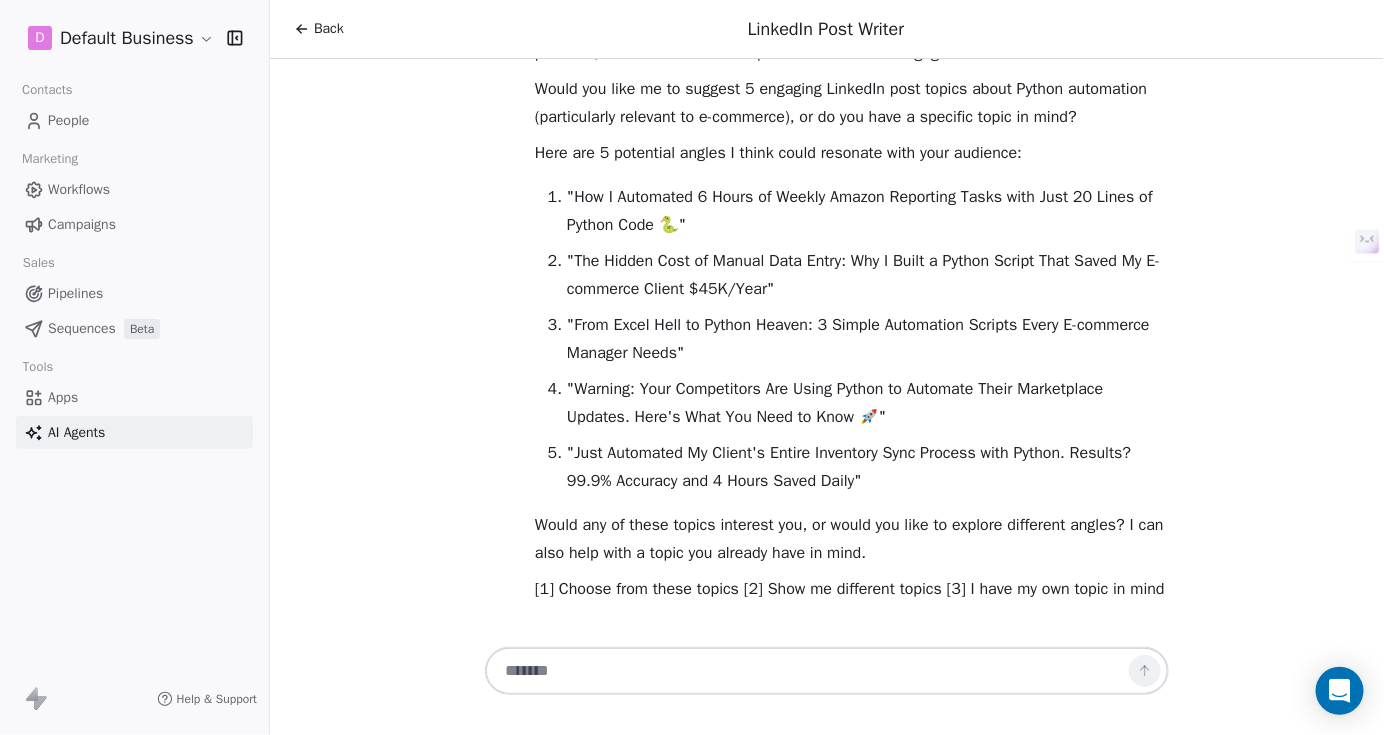 scroll, scrollTop: 0, scrollLeft: 0, axis: both 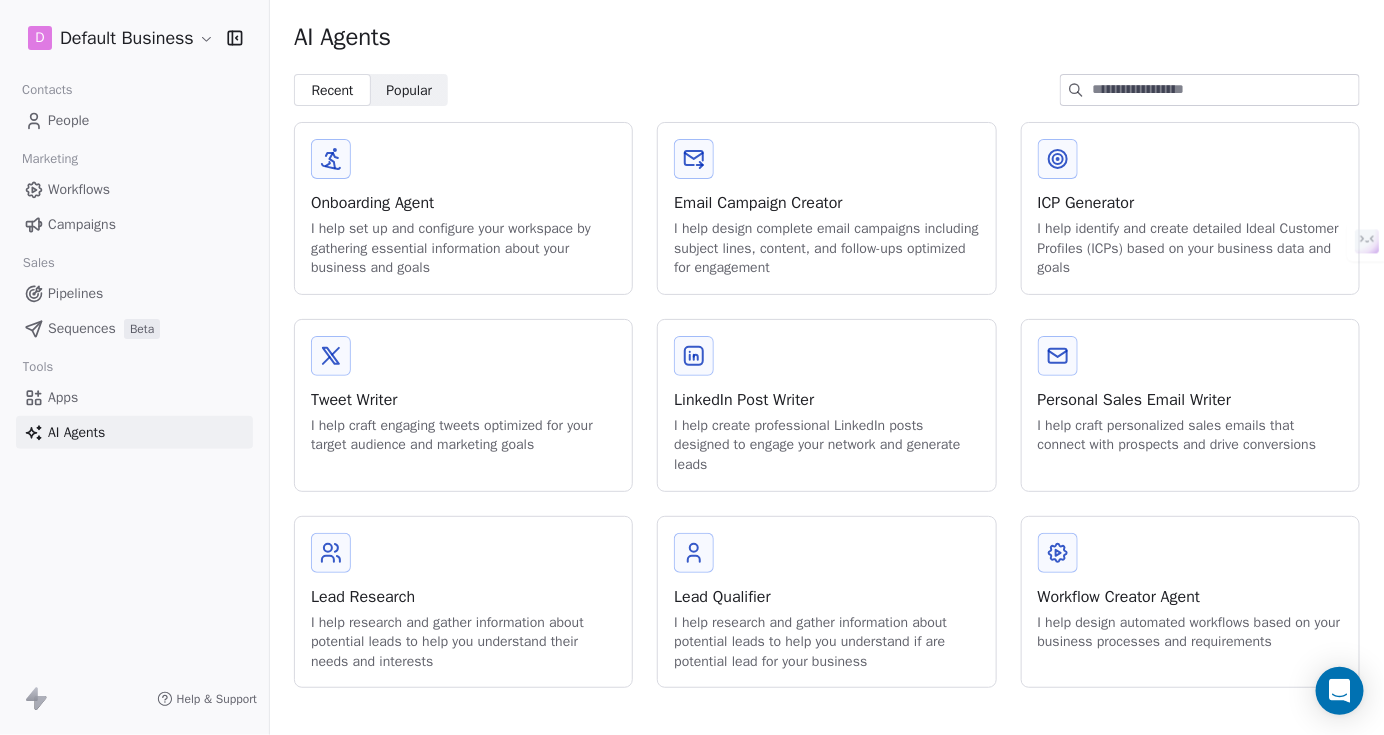 click on "Popular" at bounding box center [409, 90] 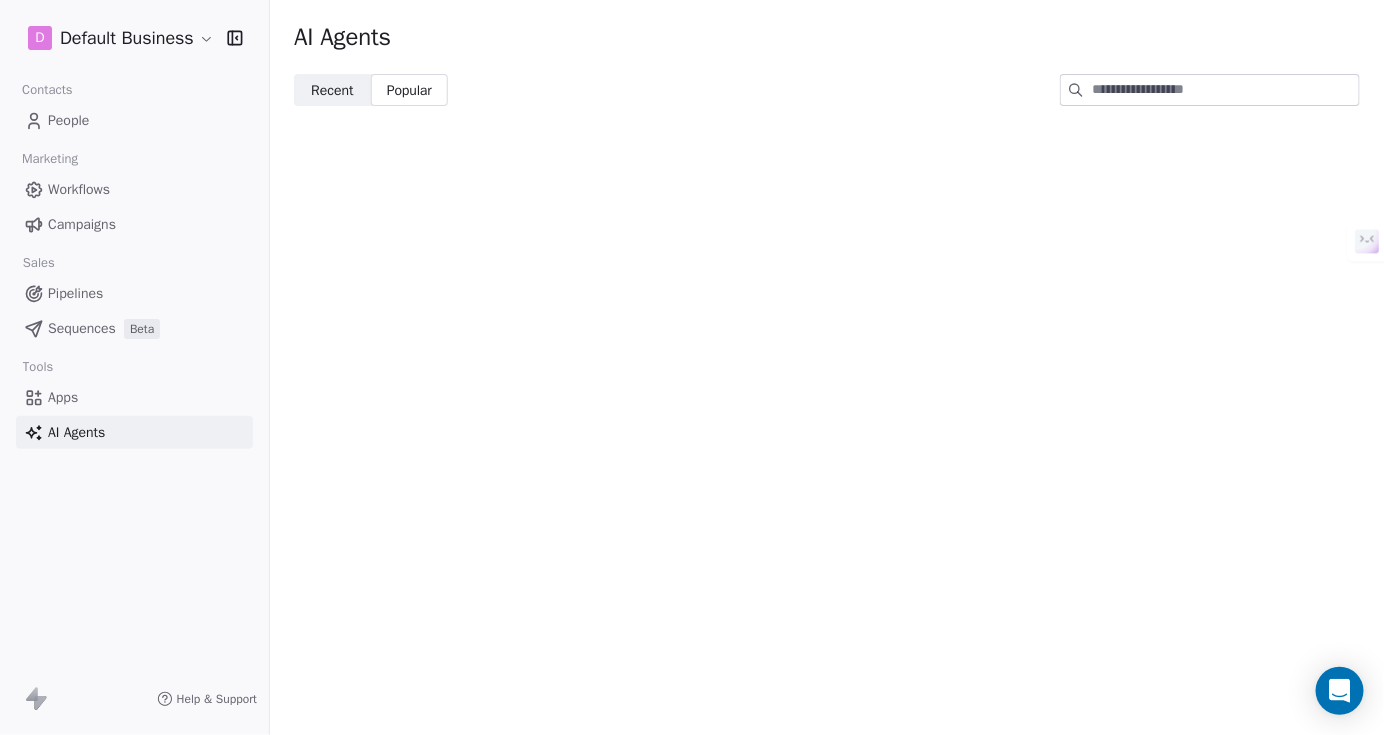 click on "Recent" at bounding box center (332, 90) 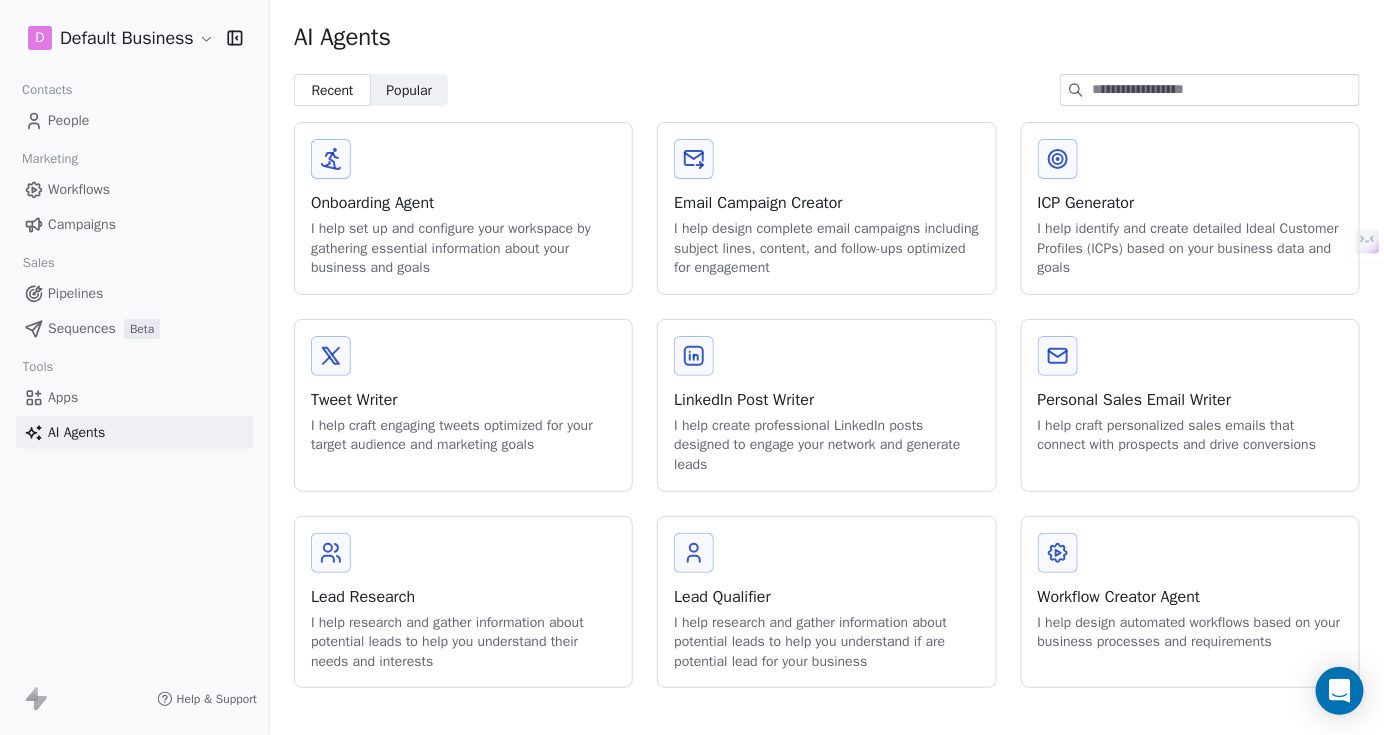 click on "Onboarding Agent I help set up and configure your workspace by gathering essential information about your business and goals" at bounding box center (463, 208) 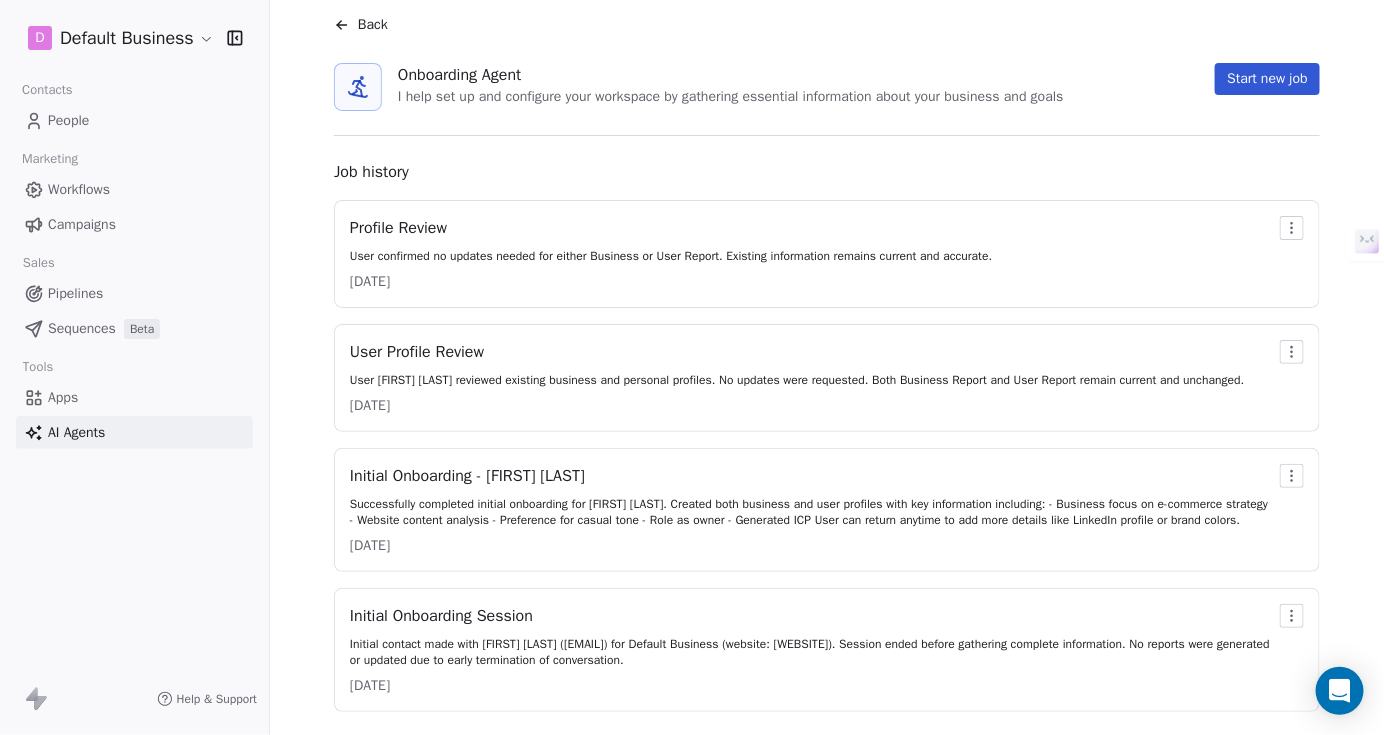 scroll, scrollTop: 5, scrollLeft: 0, axis: vertical 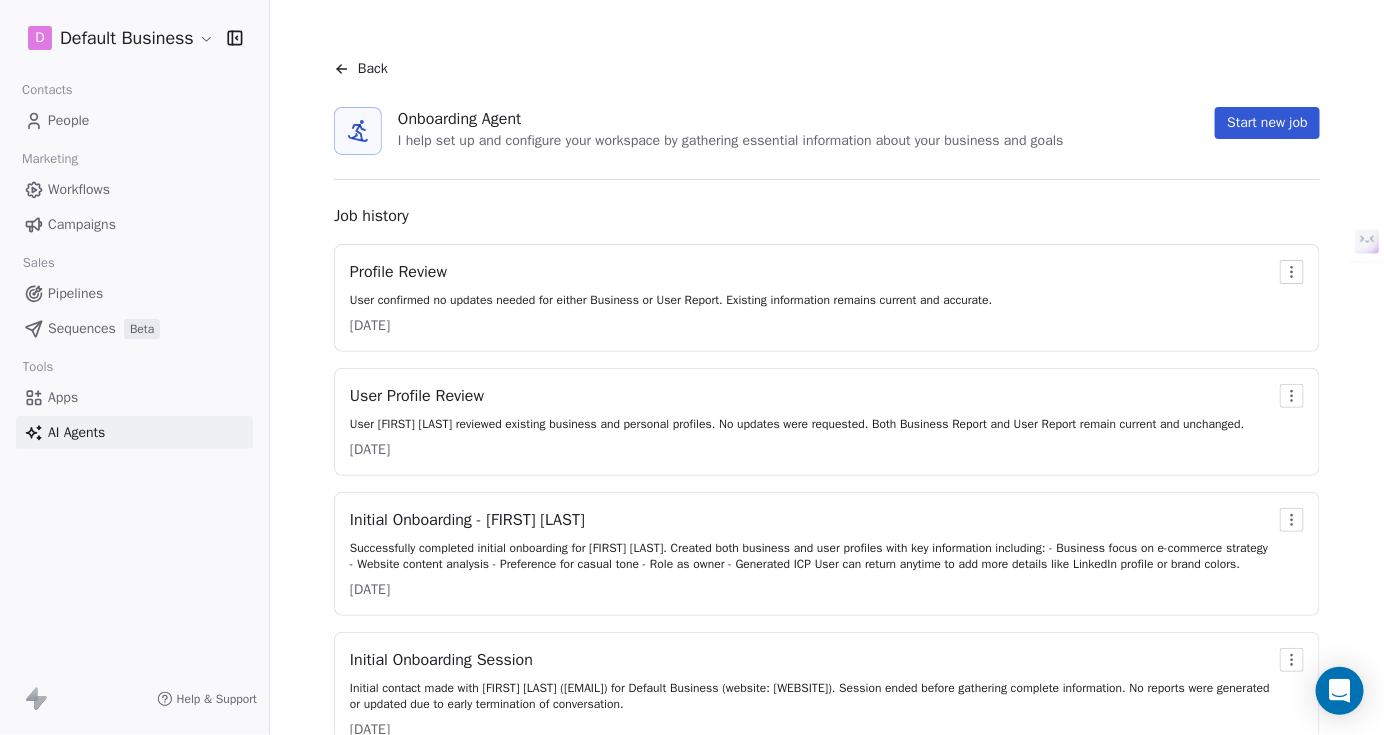 click on "Start new job" at bounding box center [1267, 123] 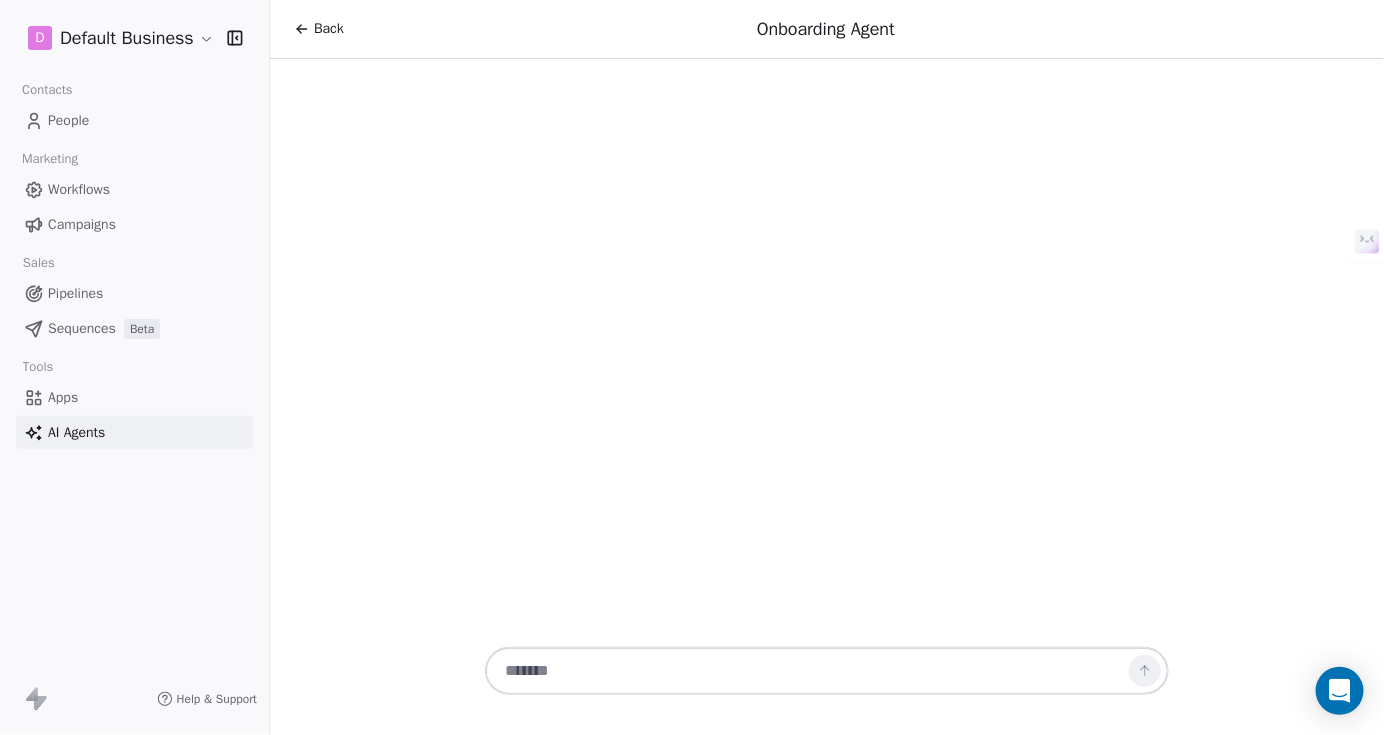 scroll, scrollTop: 0, scrollLeft: 0, axis: both 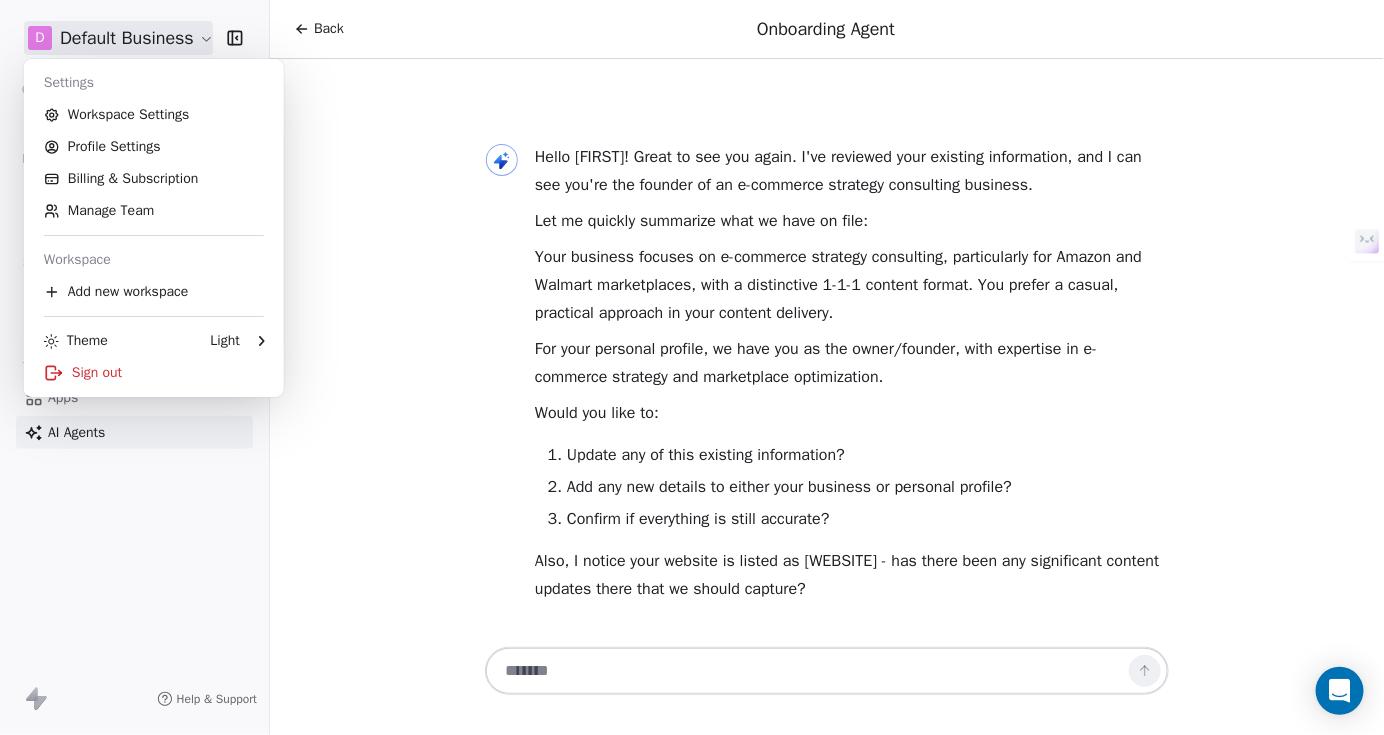 click on "D Default Business Contacts People Marketing Workflows Campaigns Sales Pipelines Sequences Beta Tools Apps AI Agents Help & Support Back Onboarding Agent Hello [FIRST]! Great to see you again. I've reviewed your existing information, and I can see you're the founder of an e-commerce strategy consulting business.
Let me quickly summarize what we have on file:
Your business focuses on e-commerce strategy consulting, particularly for Amazon and Walmart marketplaces, with a distinctive 1-1-1 content format. You prefer a casual, practical approach in your content delivery.
For your personal profile, we have you as the owner/founder, with expertise in e-commerce strategy and marketplace optimization.
Would you like to:
Update any of this existing information?
Add any new details to either your business or personal profile?
Confirm if everything is still accurate?
Also, I notice your website is listed as [WEBSITE] - has there been any significant content updates there that we should capture?" at bounding box center [692, 367] 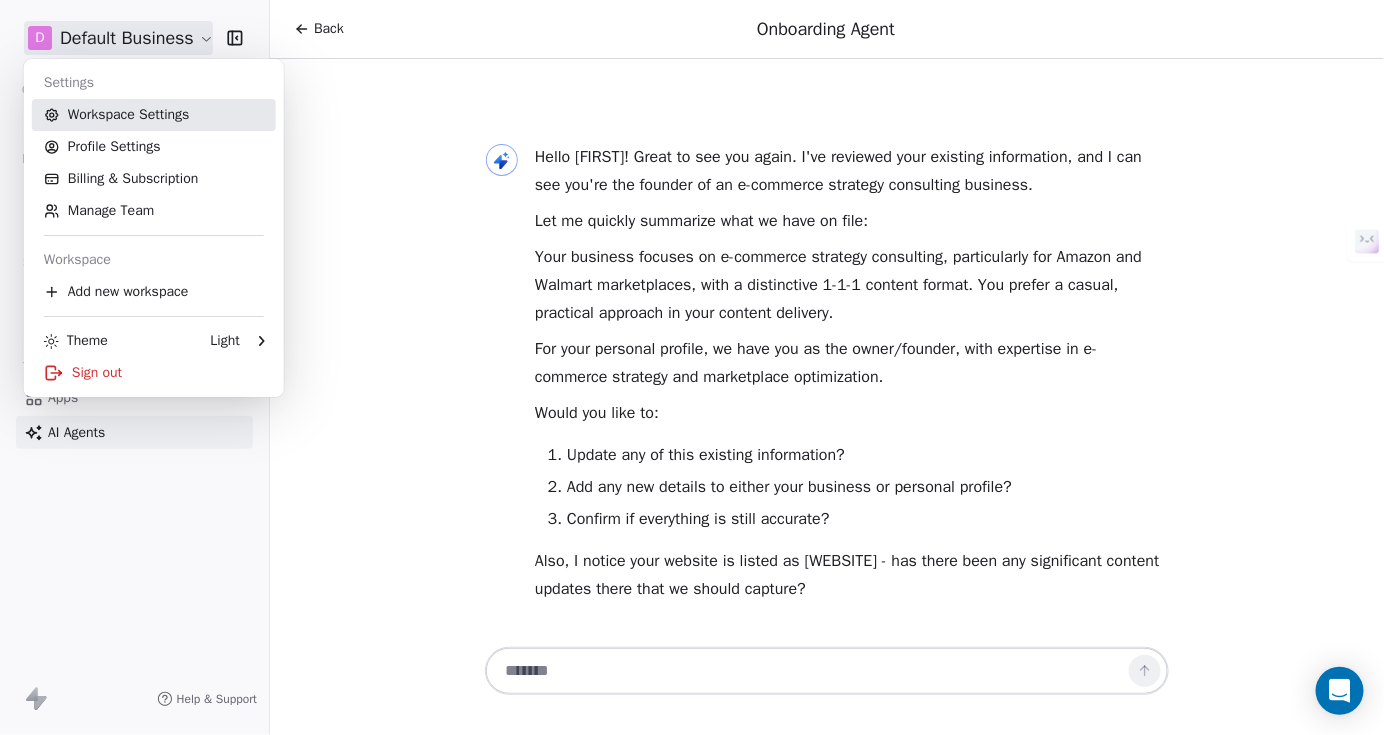 click on "Workspace Settings" at bounding box center [154, 115] 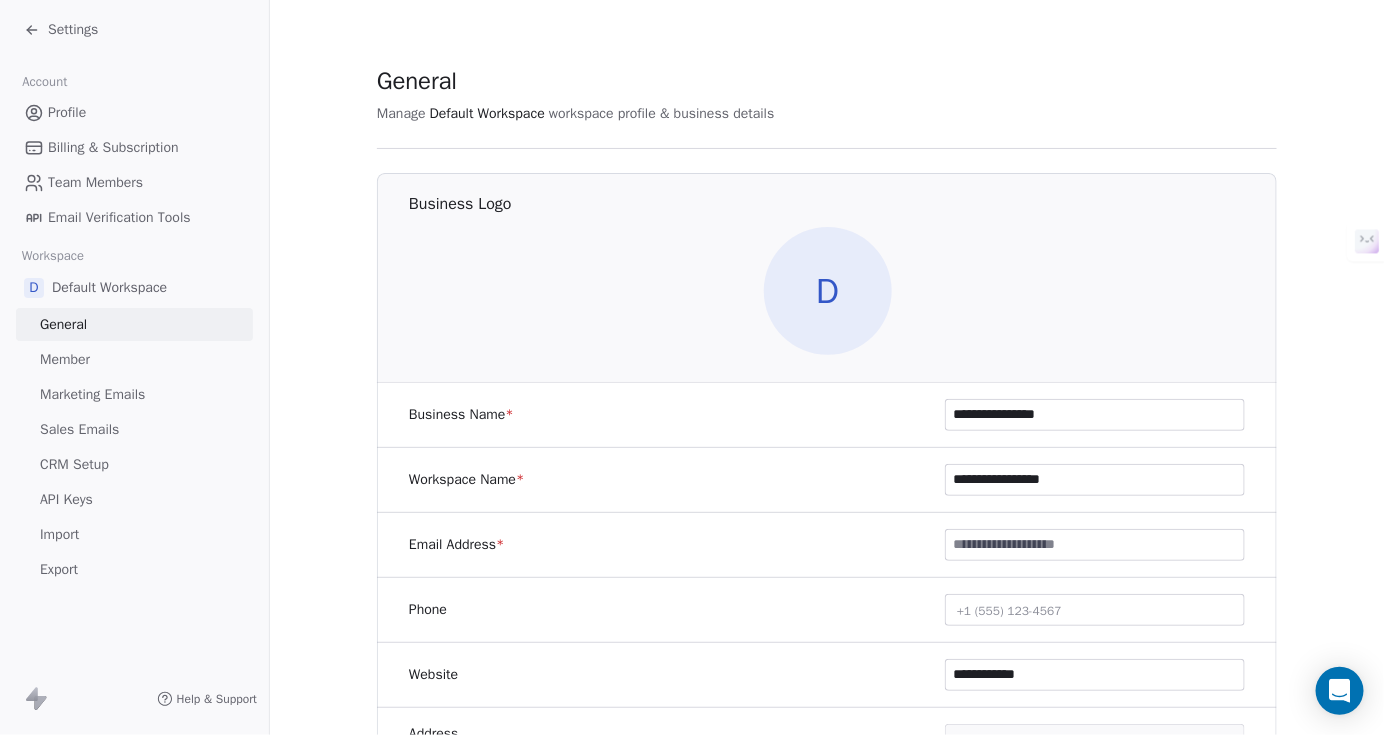 click on "CRM Setup" at bounding box center (74, 464) 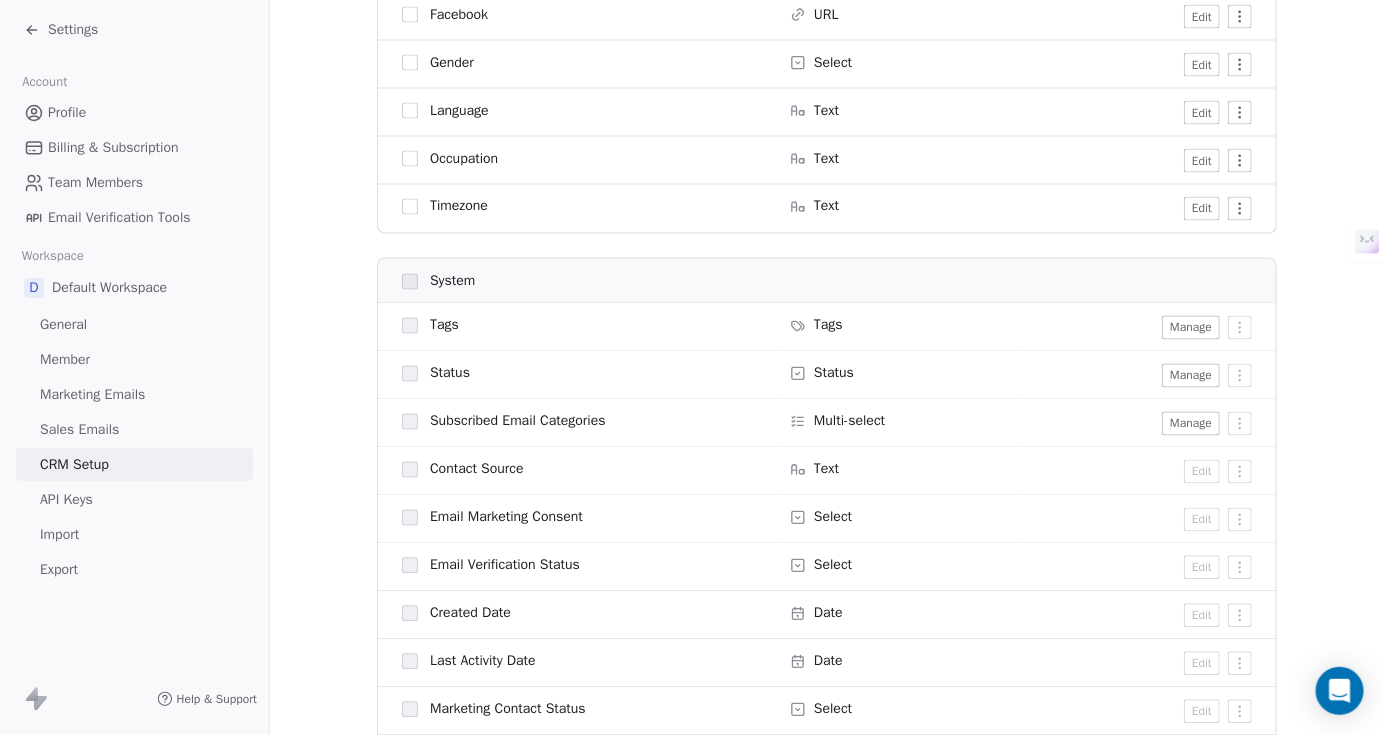 scroll, scrollTop: 1200, scrollLeft: 0, axis: vertical 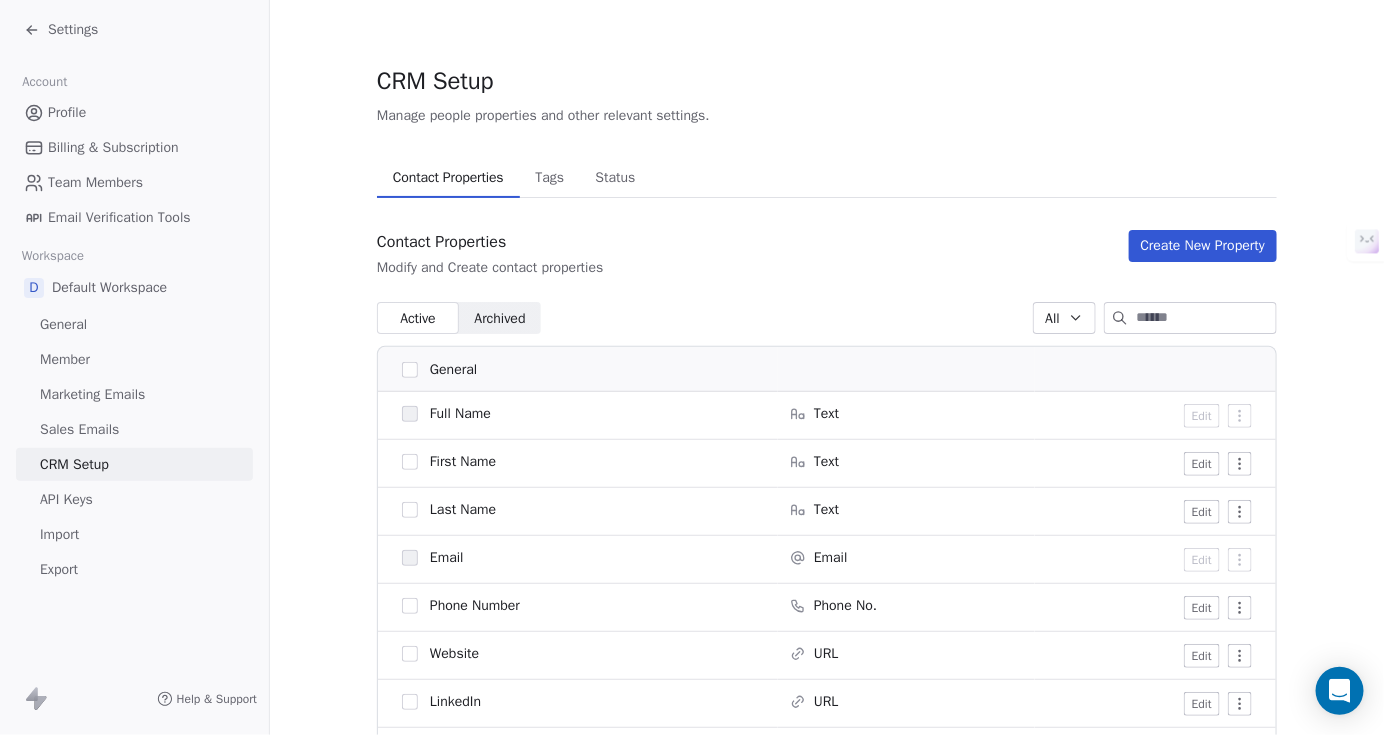 click on "Settings" at bounding box center (73, 30) 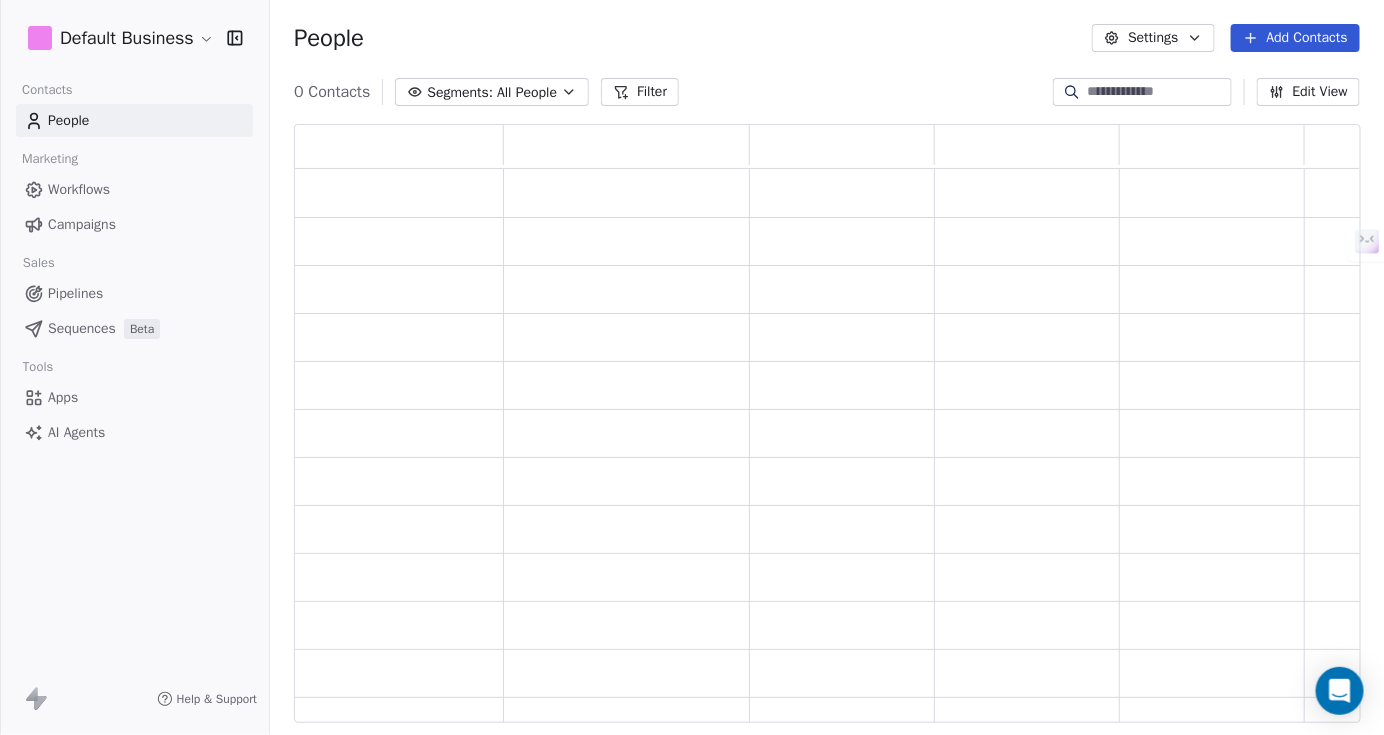 scroll, scrollTop: 16, scrollLeft: 16, axis: both 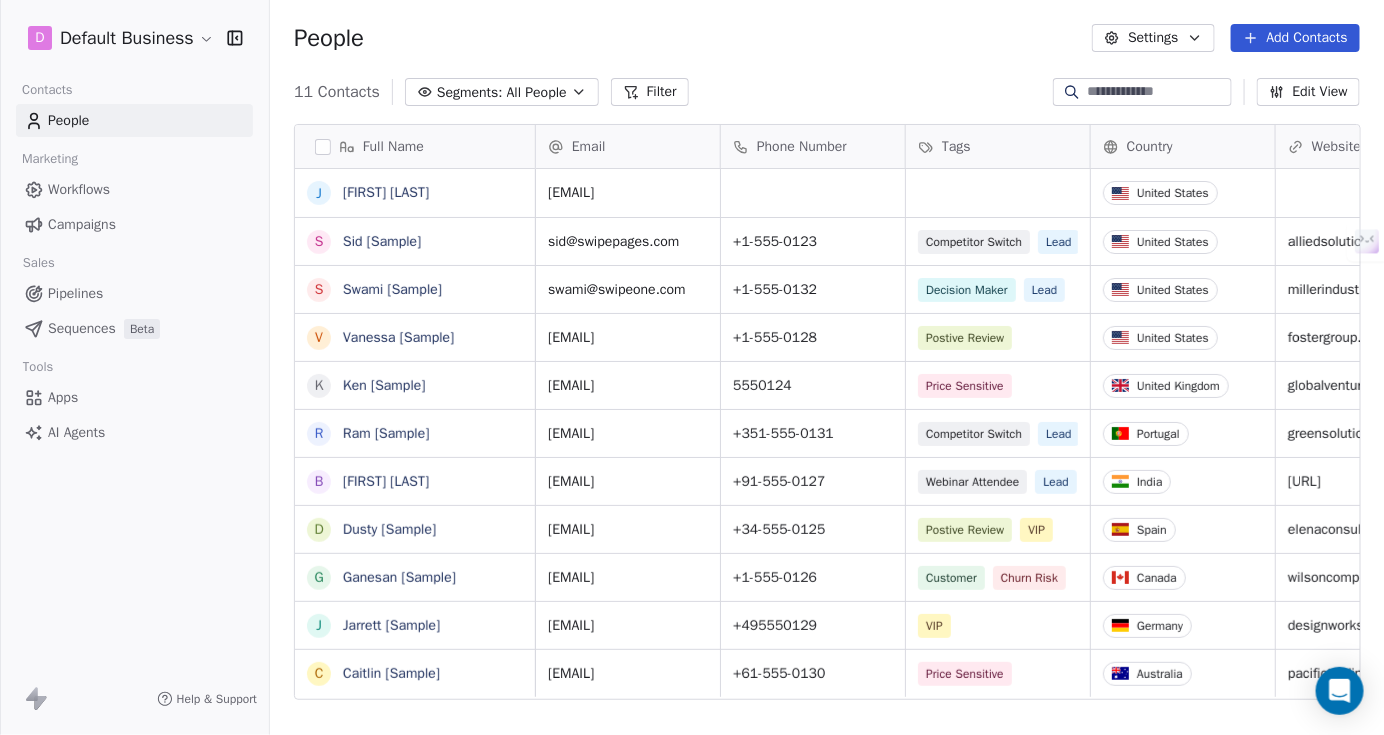 click on "Help & Support" at bounding box center [217, 699] 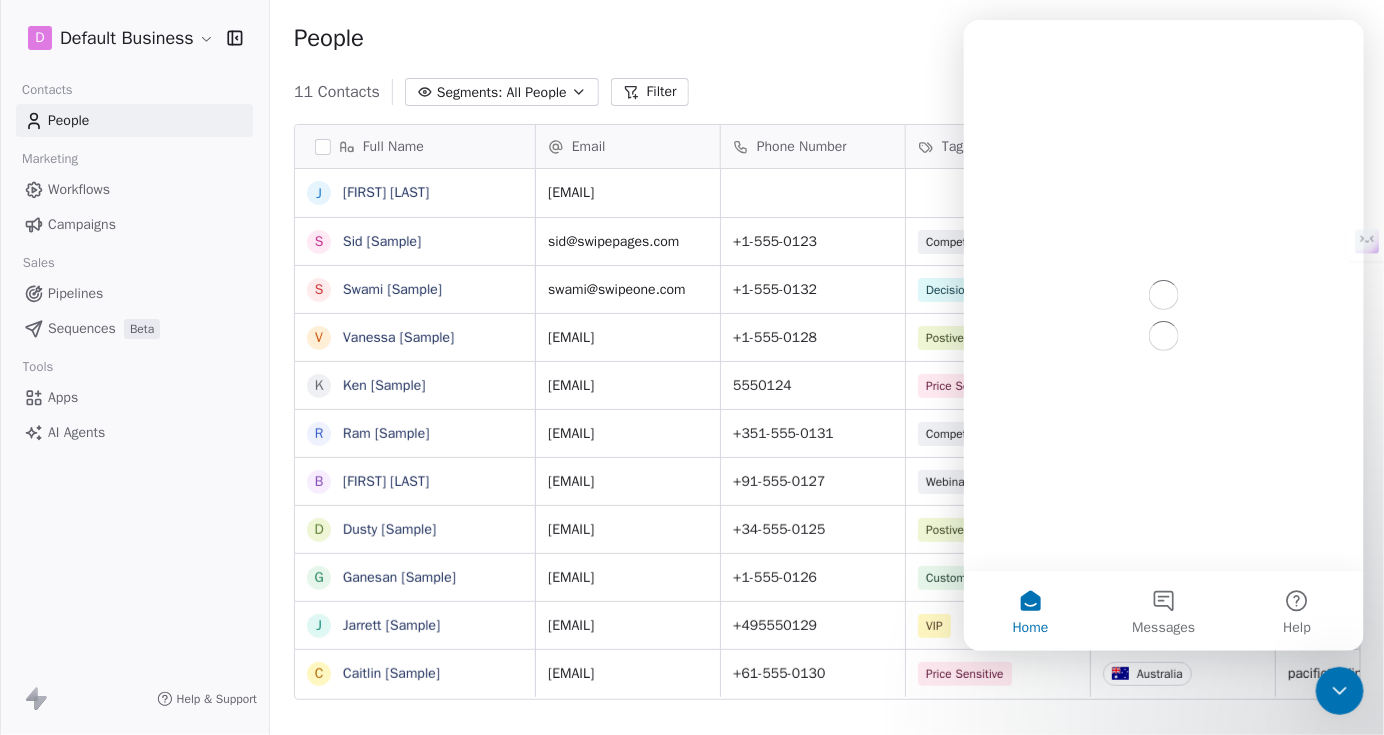 scroll, scrollTop: 0, scrollLeft: 0, axis: both 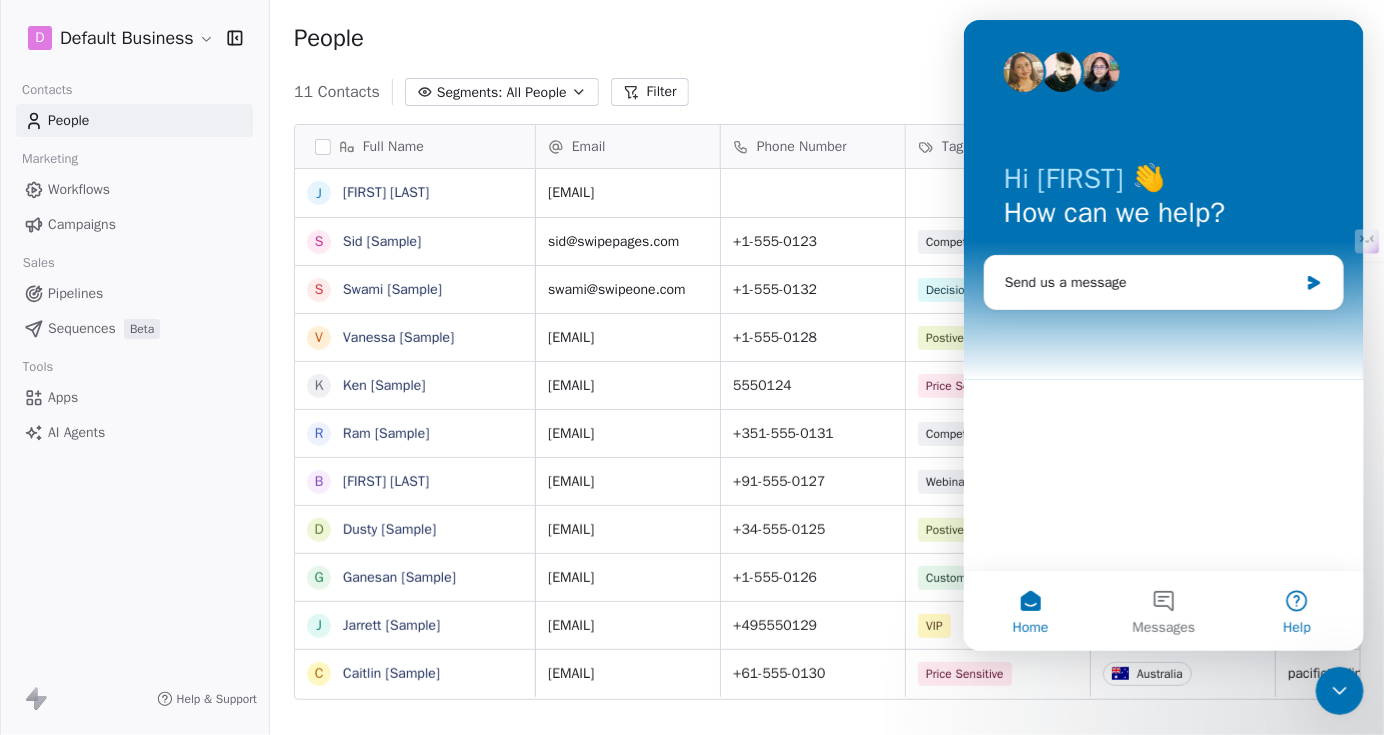 click on "Help" at bounding box center [1296, 628] 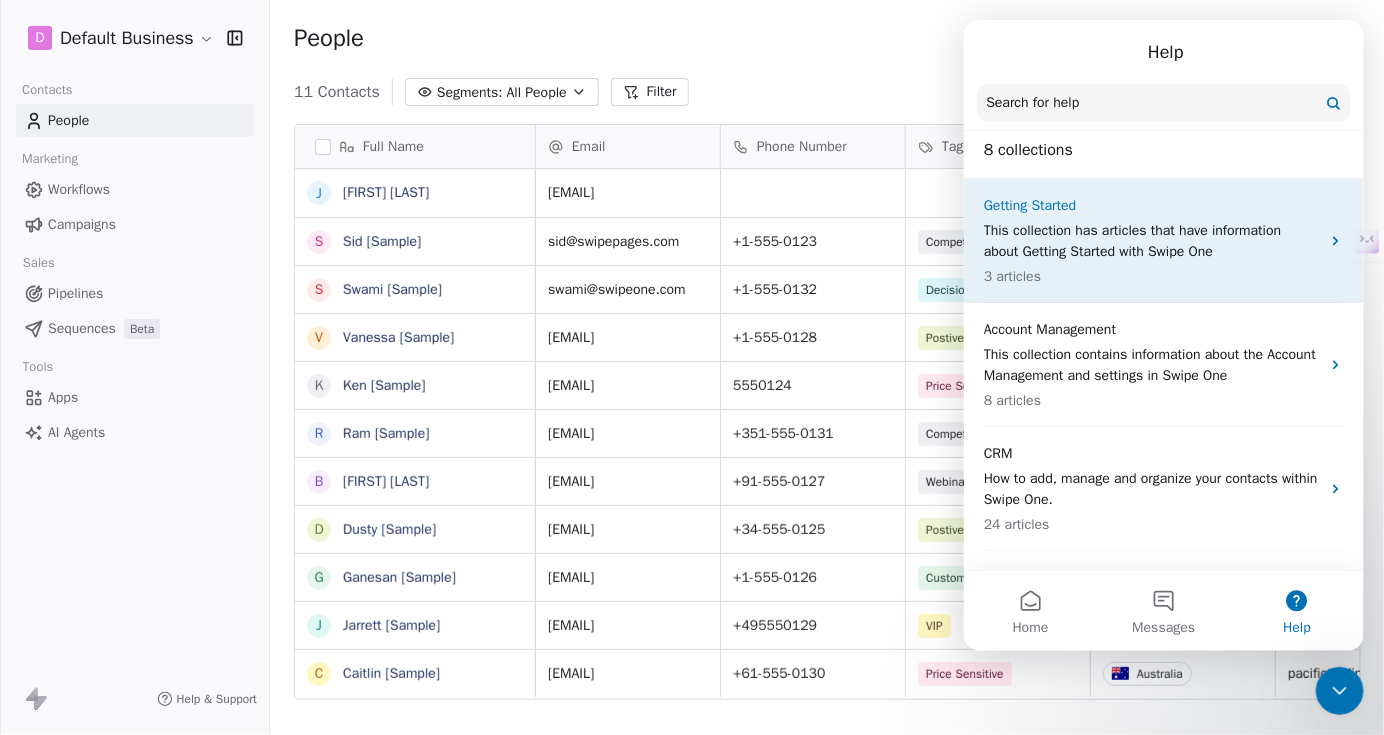 scroll, scrollTop: 0, scrollLeft: 0, axis: both 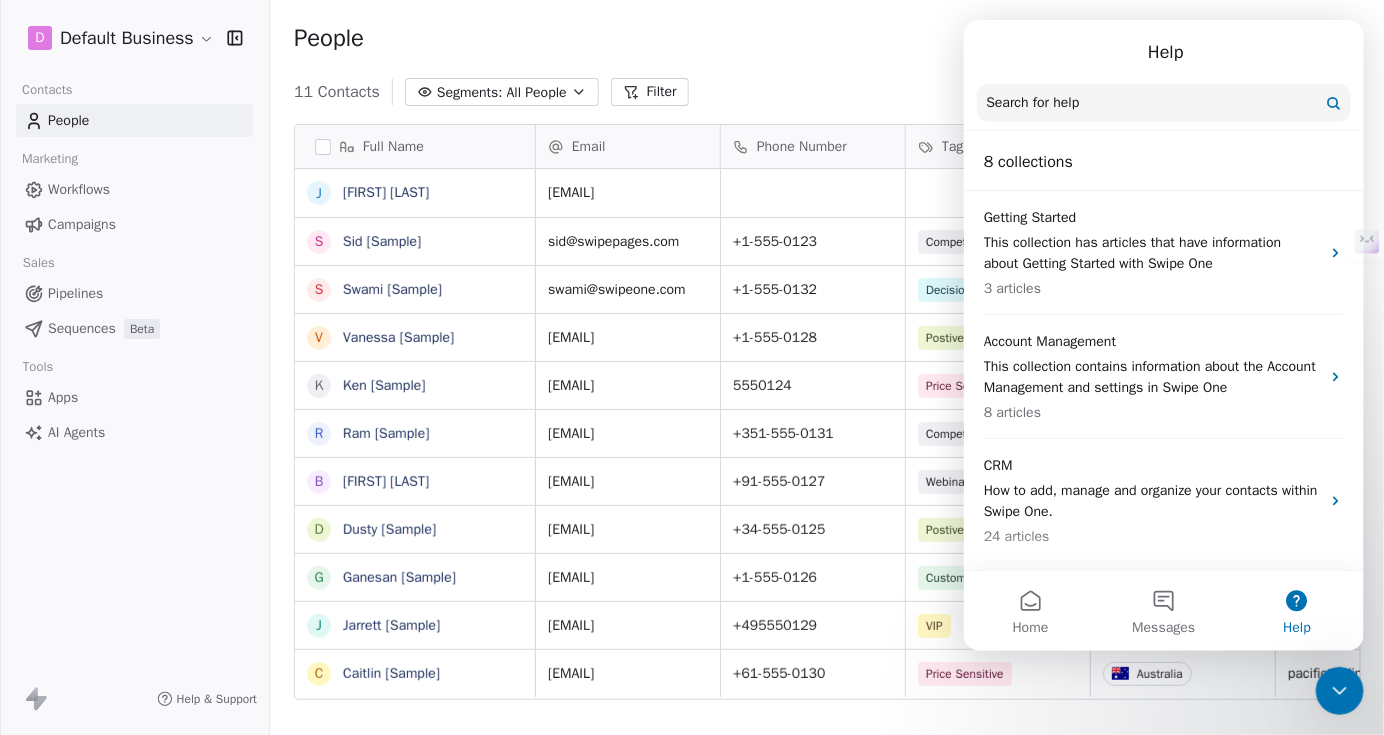 click on "Search for help" at bounding box center [1163, 103] 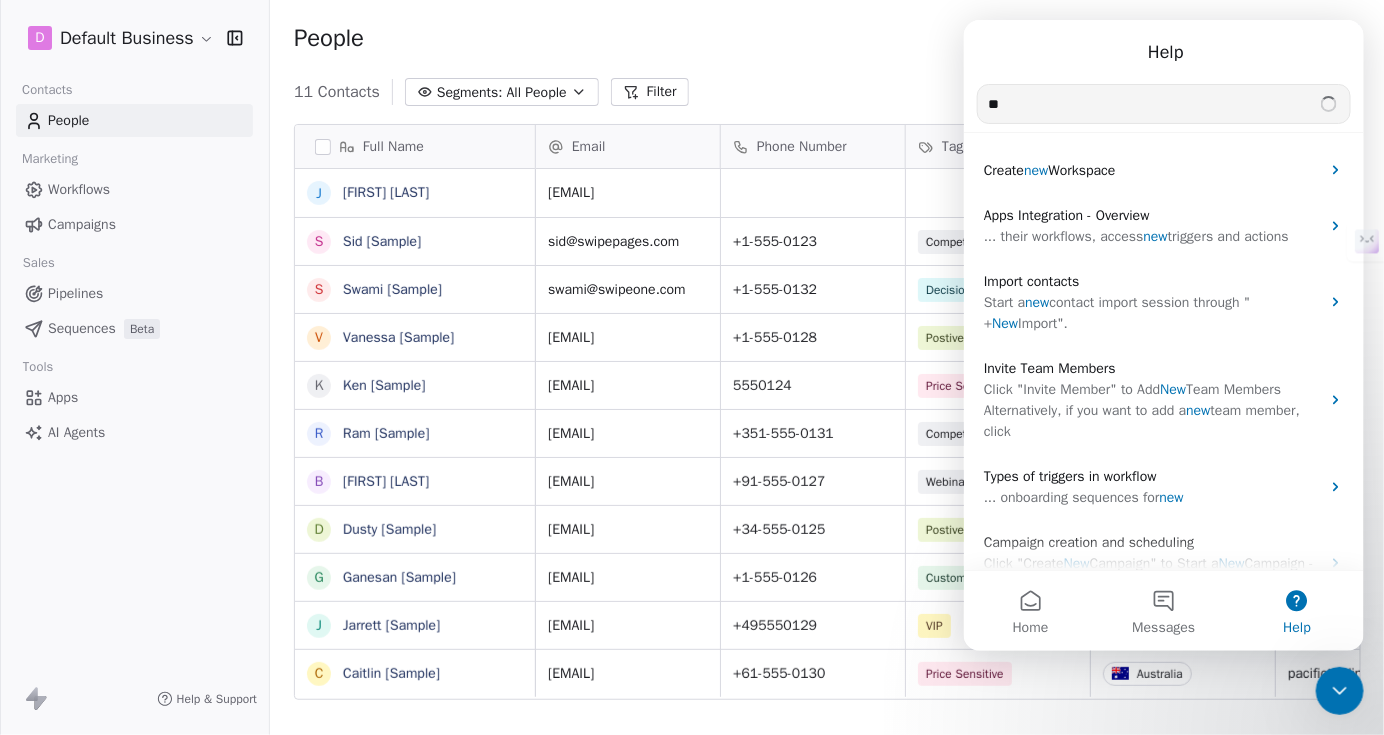 type on "*" 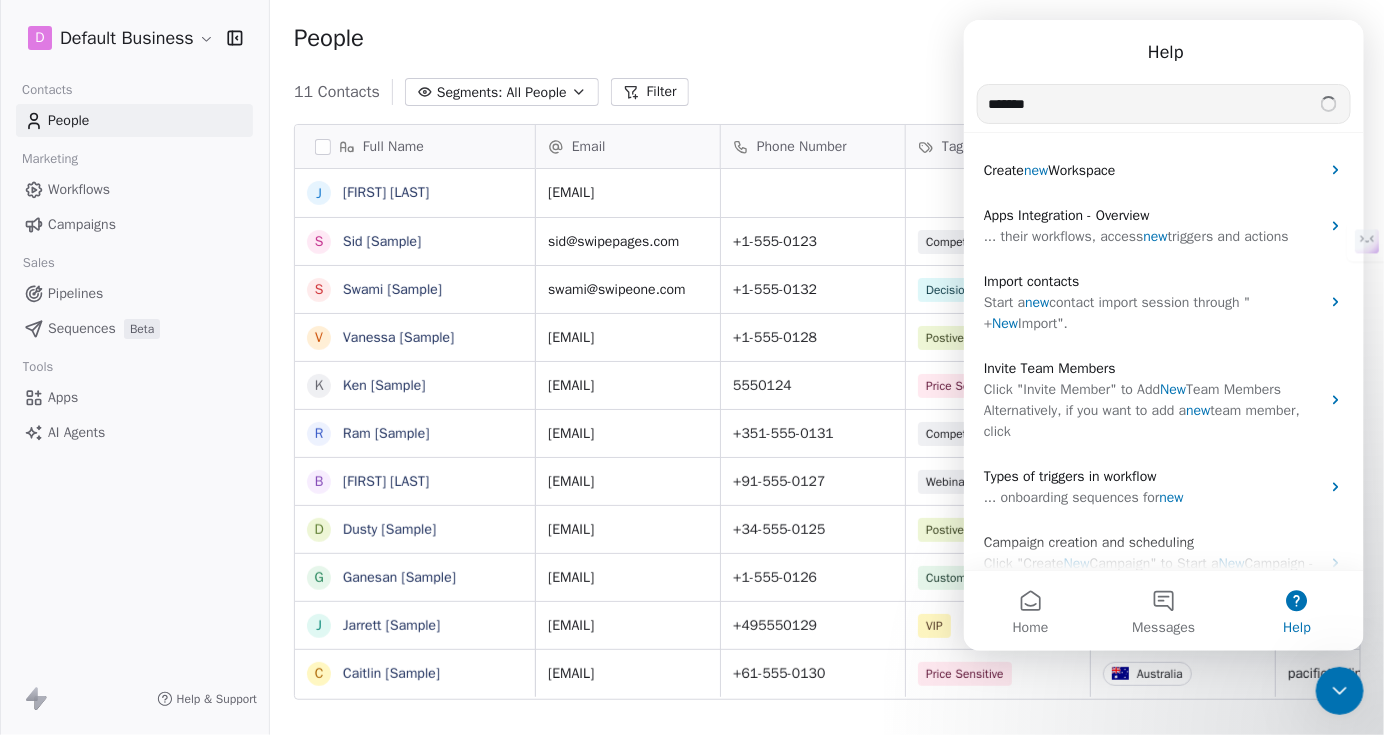 type on "*******" 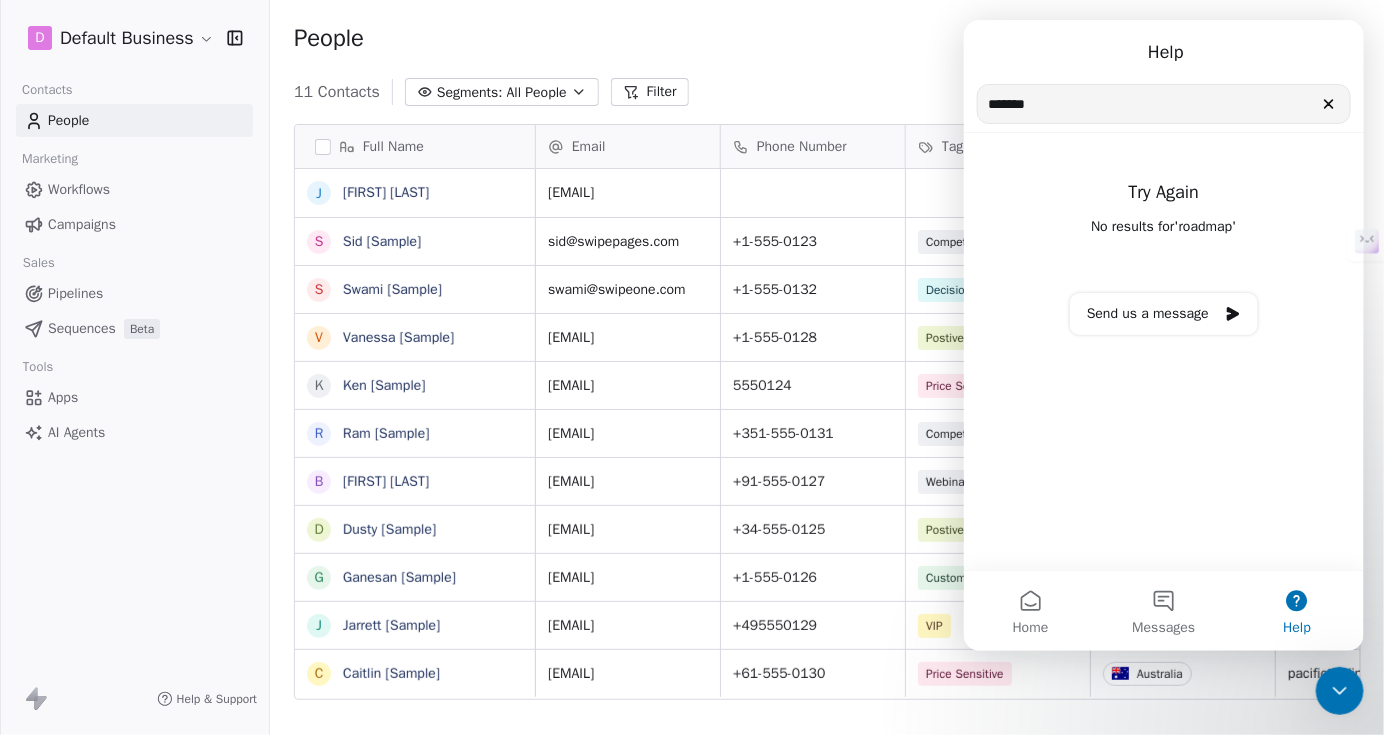 click on "D Default Business Contacts People Marketing Workflows Campaigns Sales Pipelines Sequences Beta Tools Apps AI Agents Help & Support" at bounding box center [134, 367] 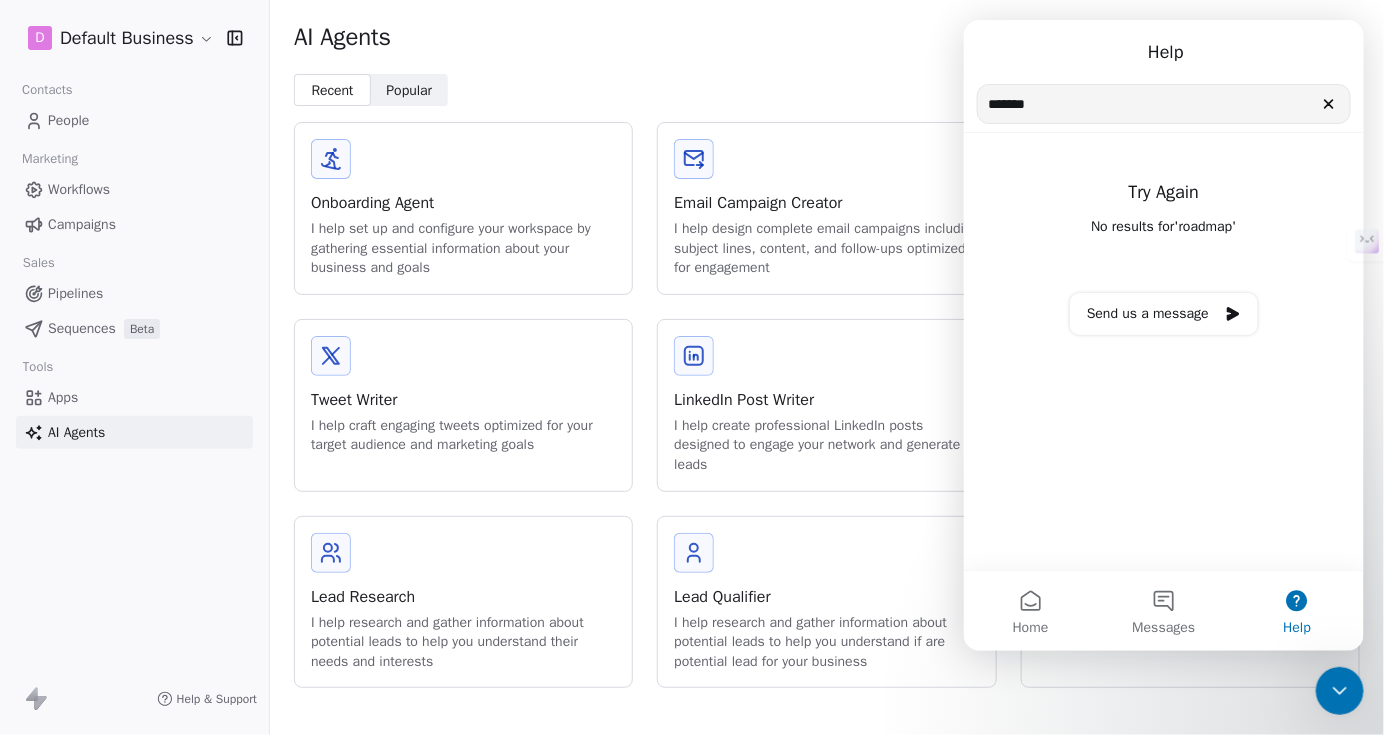 click 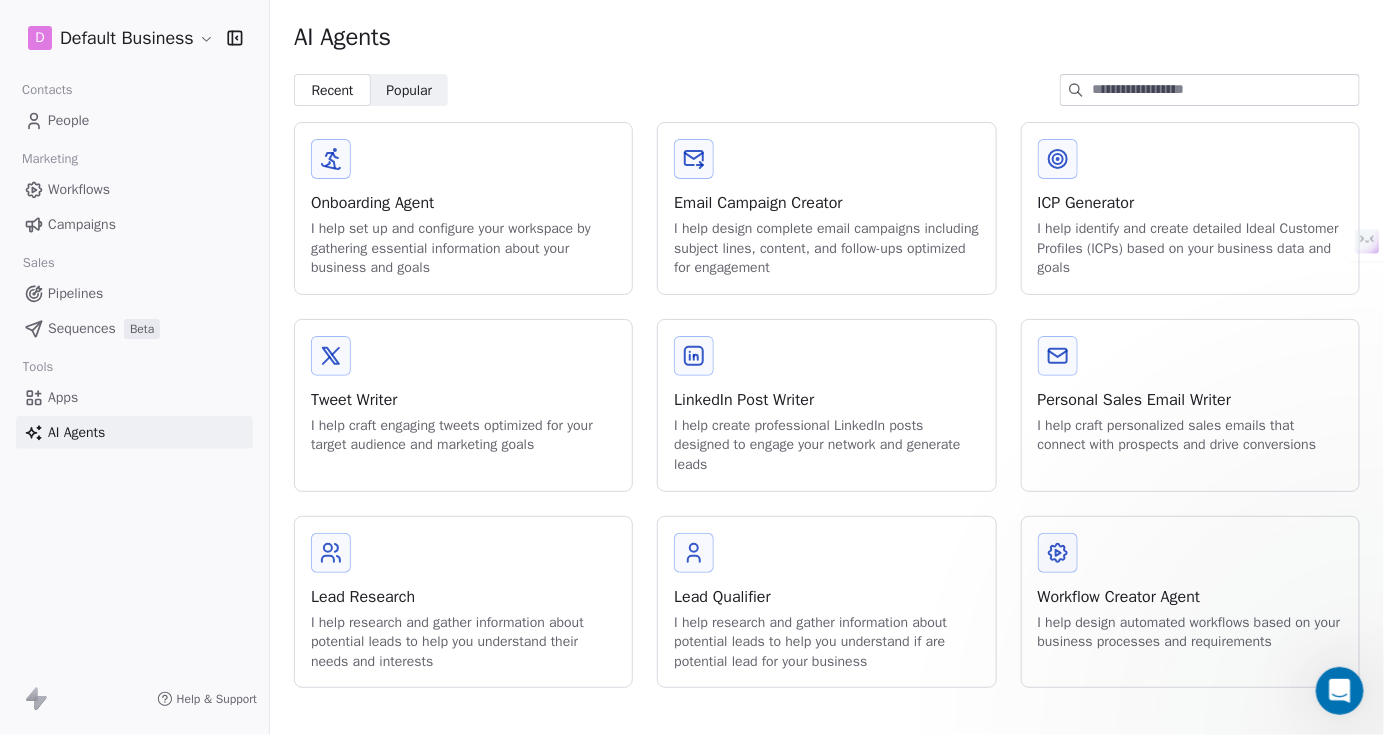 scroll, scrollTop: 0, scrollLeft: 0, axis: both 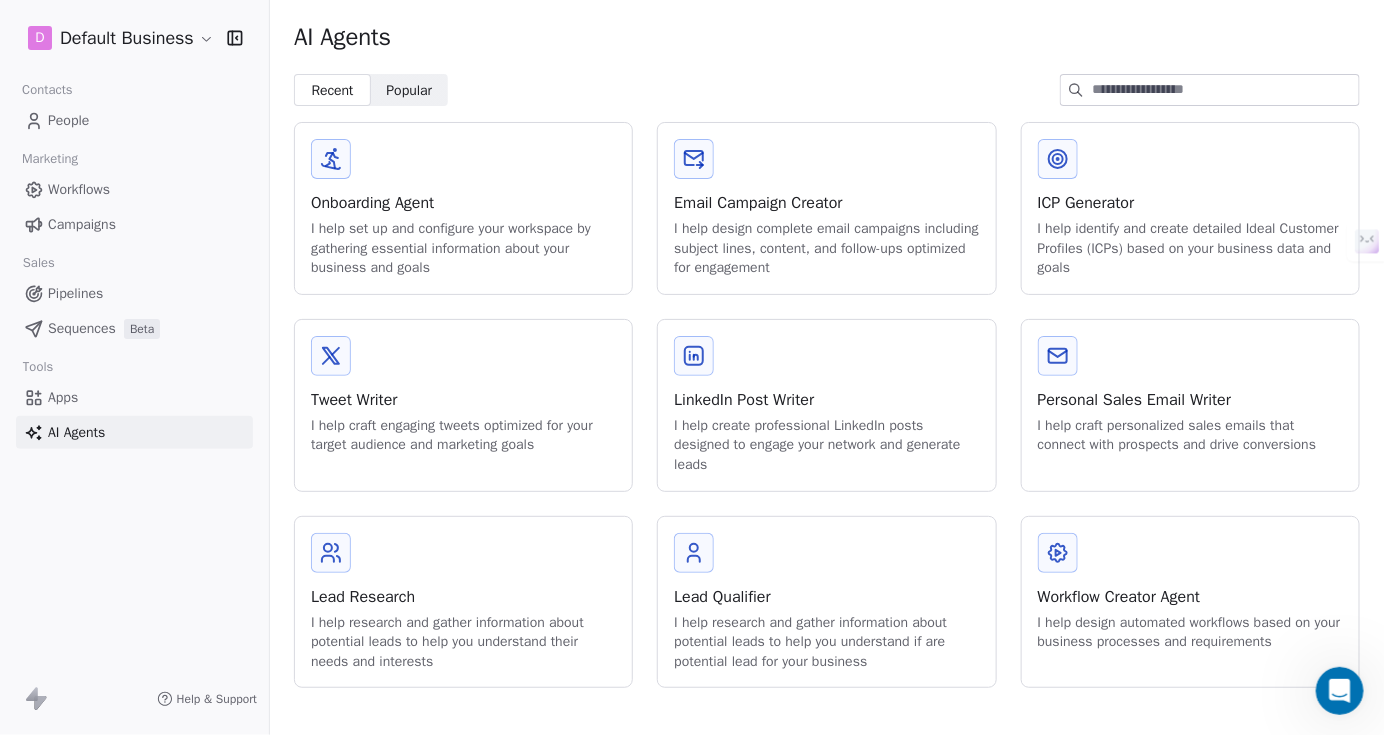 click on "Apps" at bounding box center (134, 397) 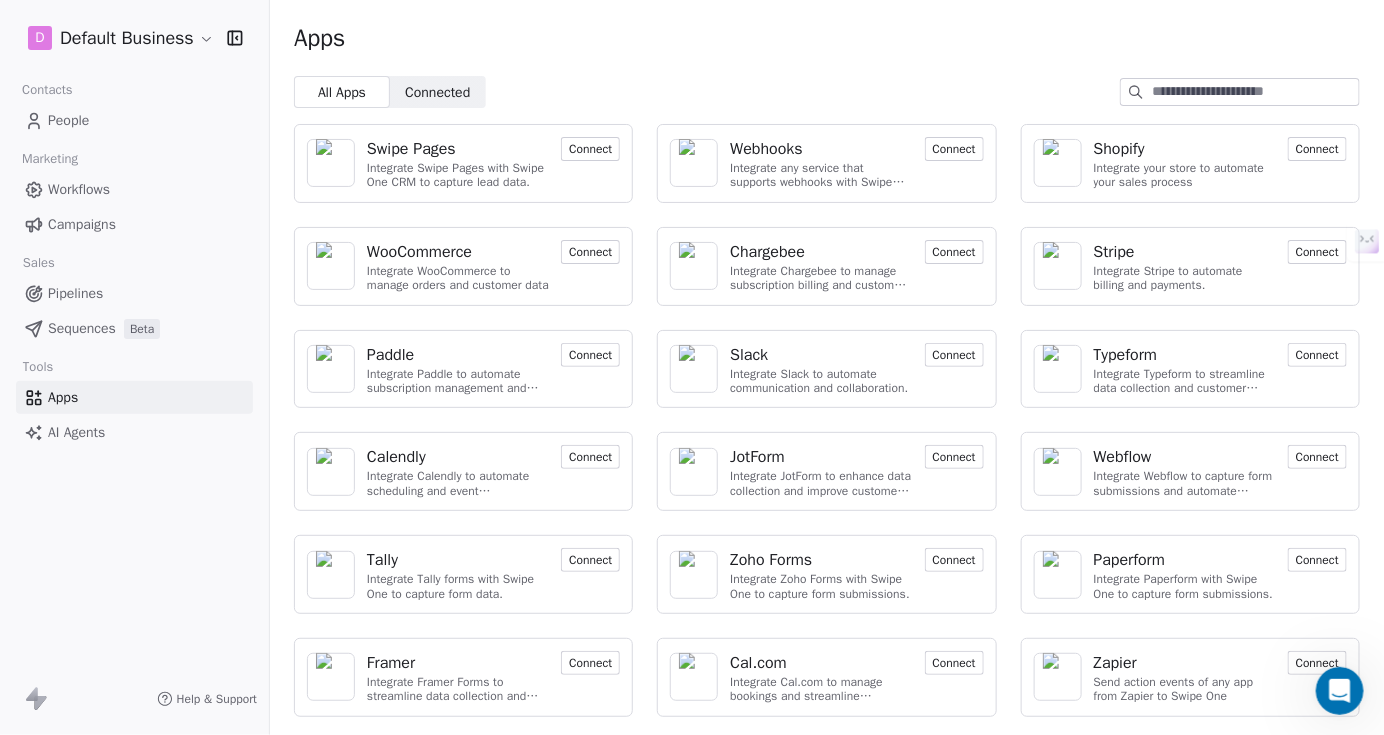 click at bounding box center (1255, 92) 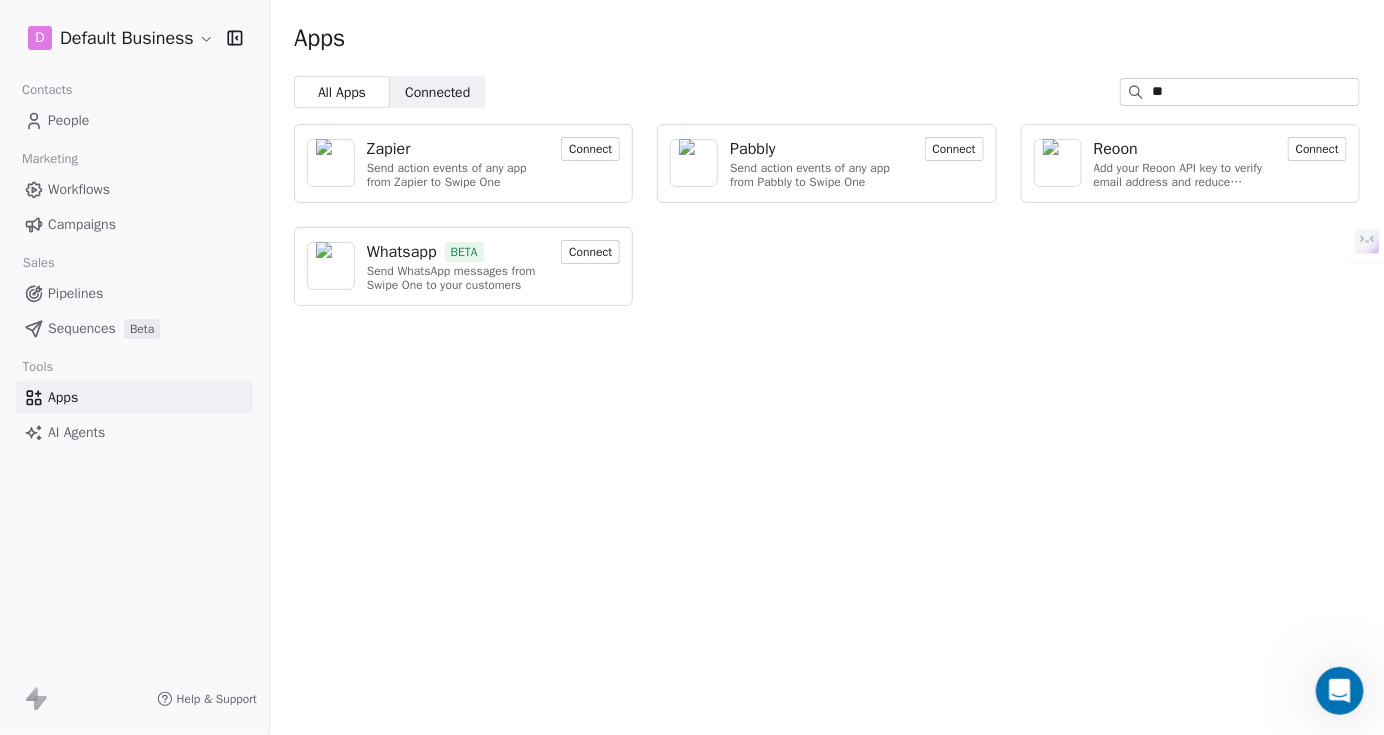 type on "*" 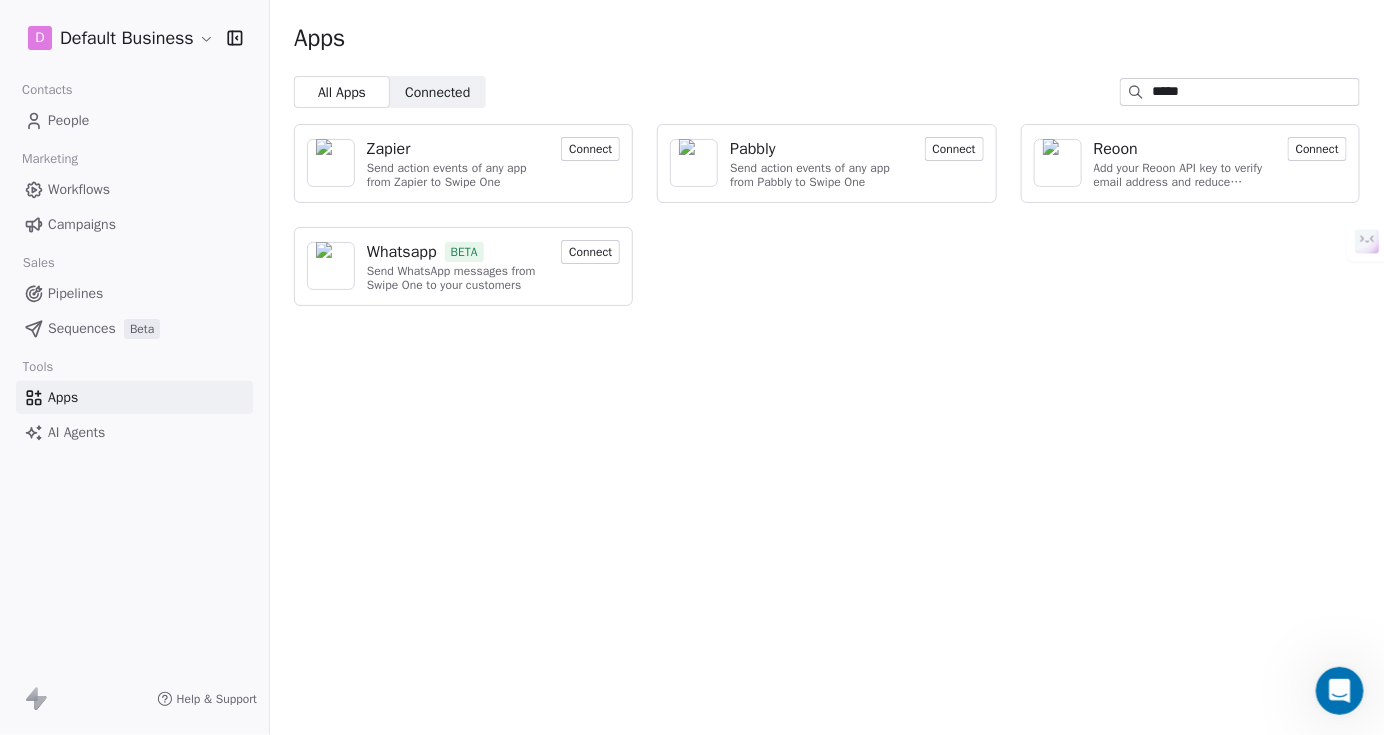 type on "*****" 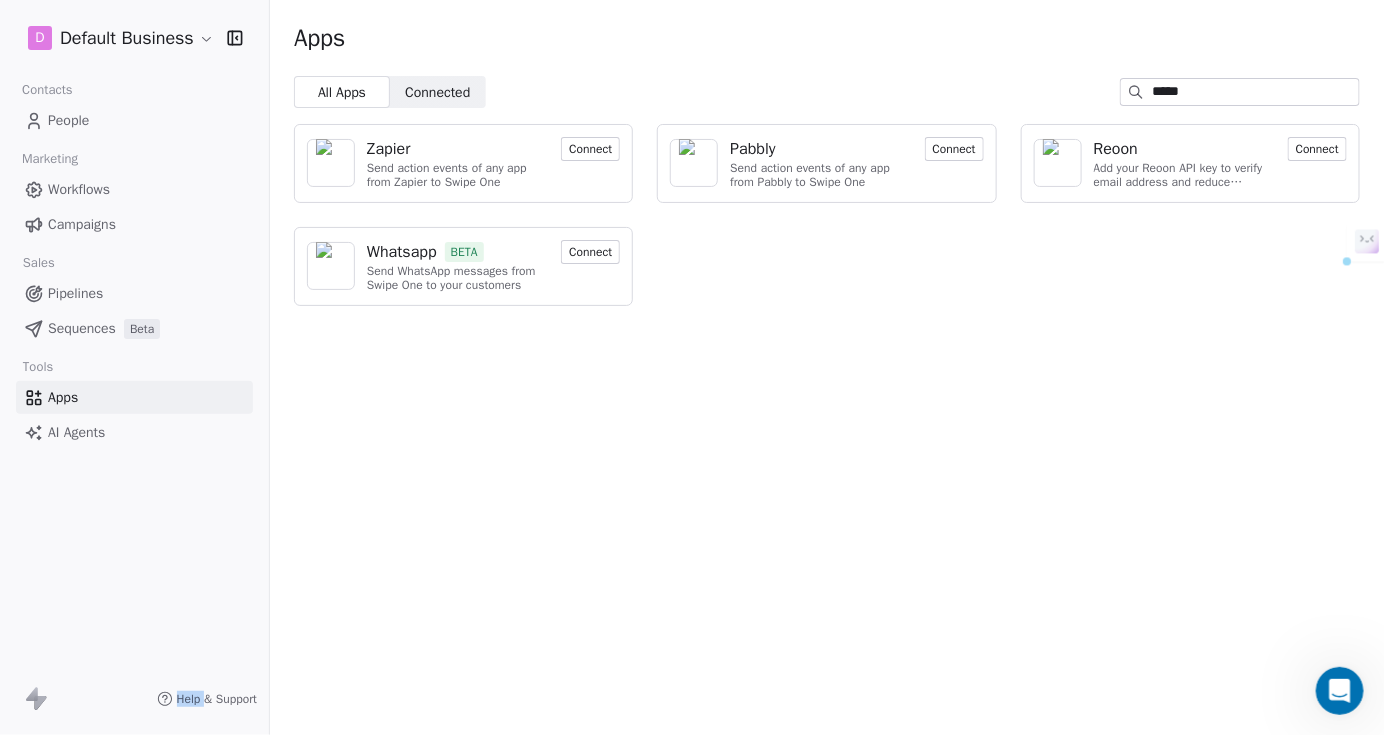 click 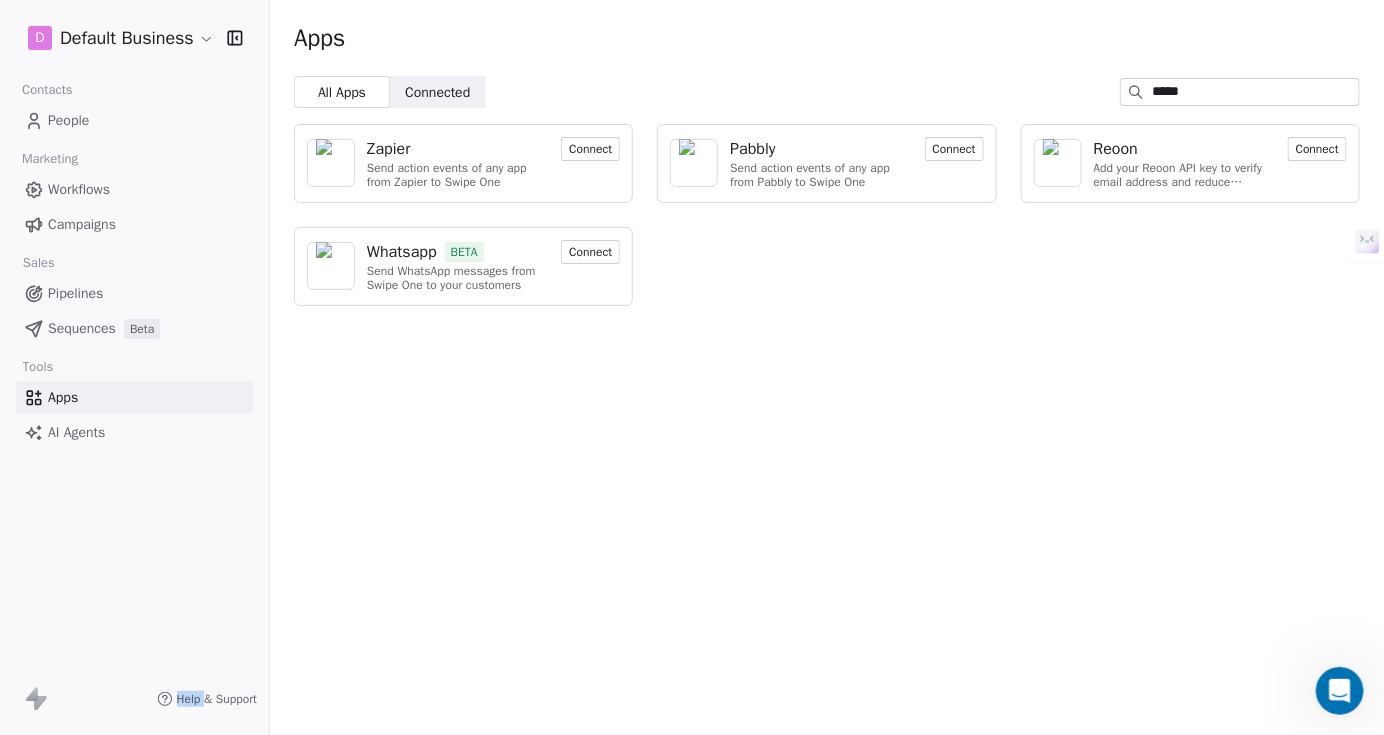 click on "Workflows" at bounding box center (134, 189) 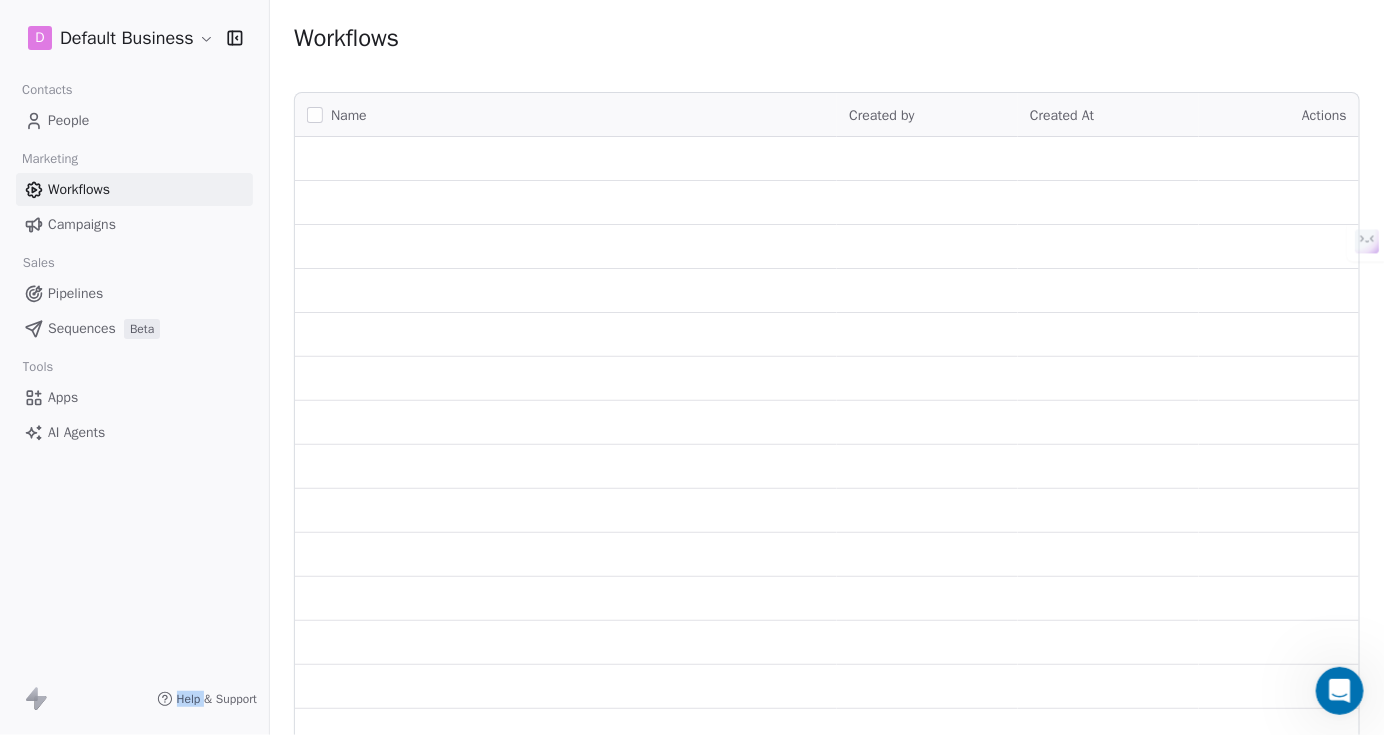 click on "Workflows" at bounding box center (79, 189) 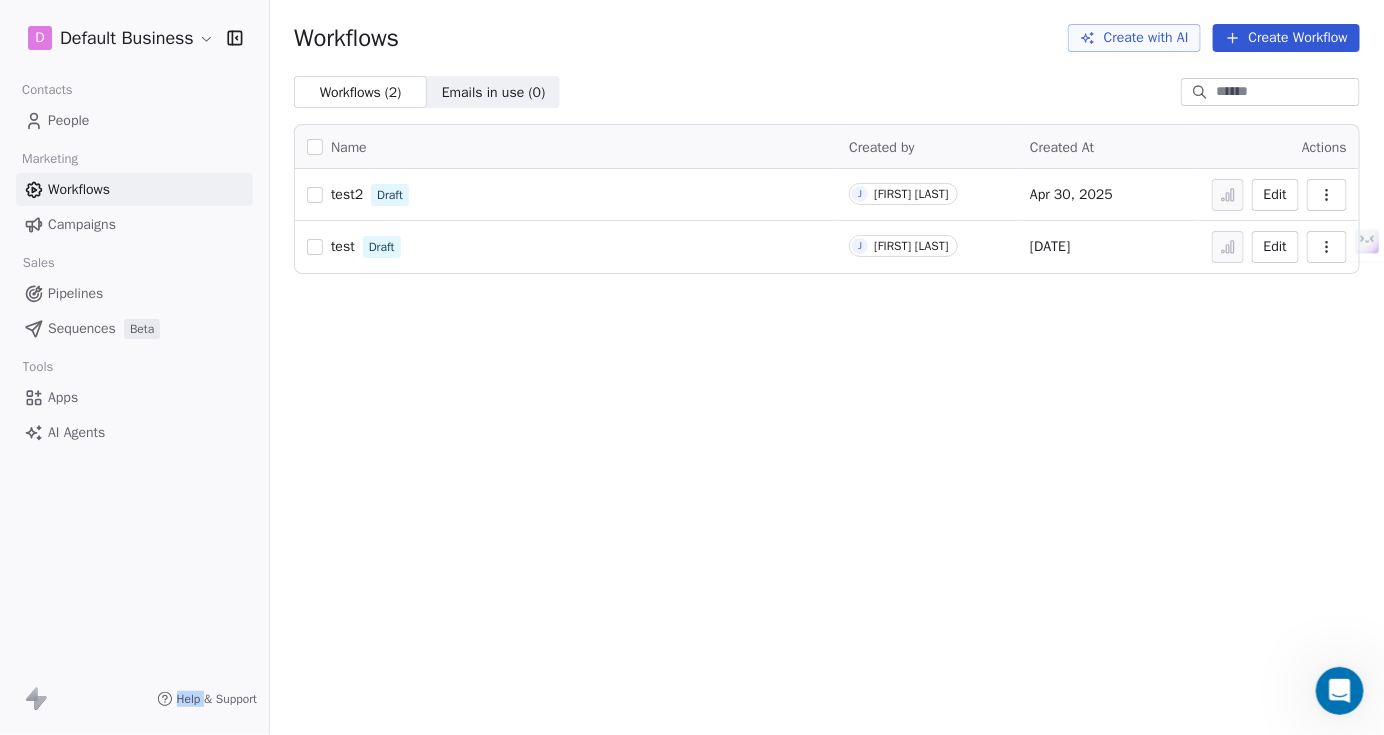 click on "test2" at bounding box center (347, 194) 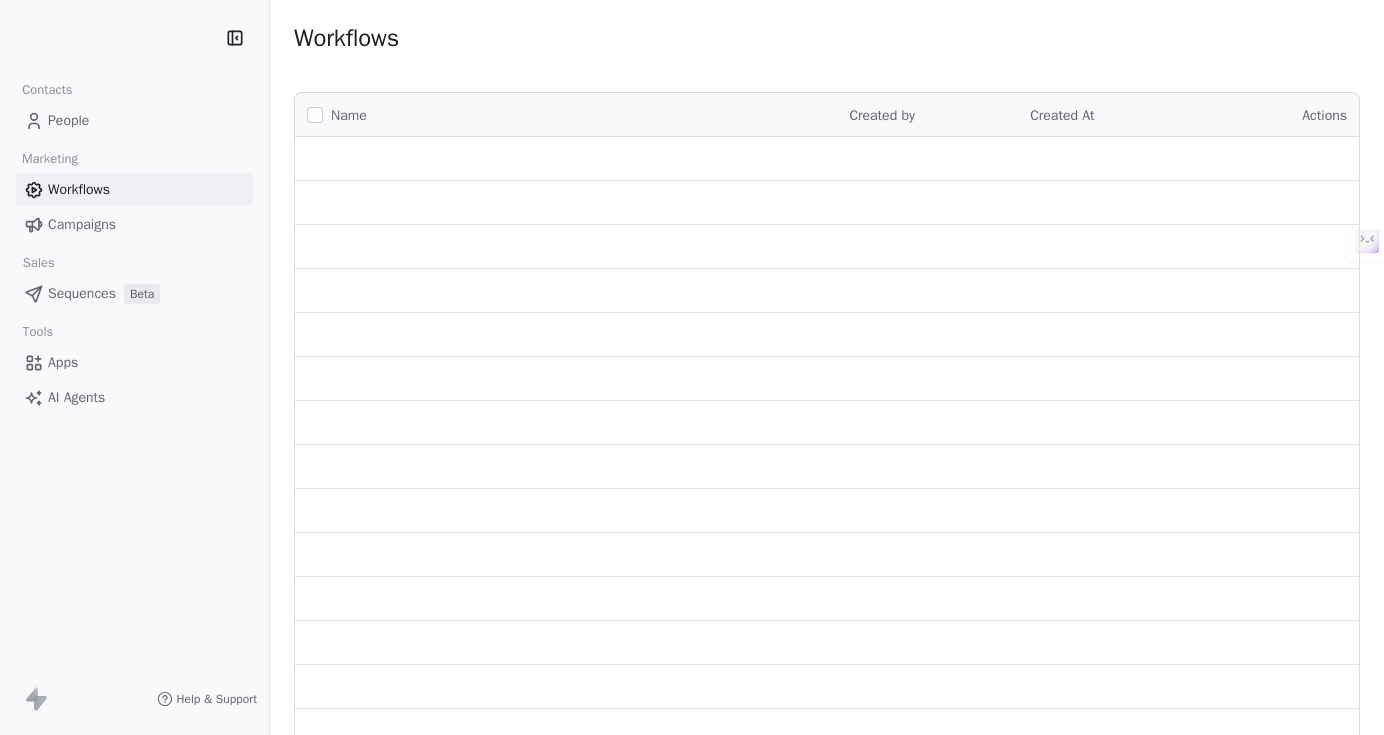 scroll, scrollTop: 0, scrollLeft: 0, axis: both 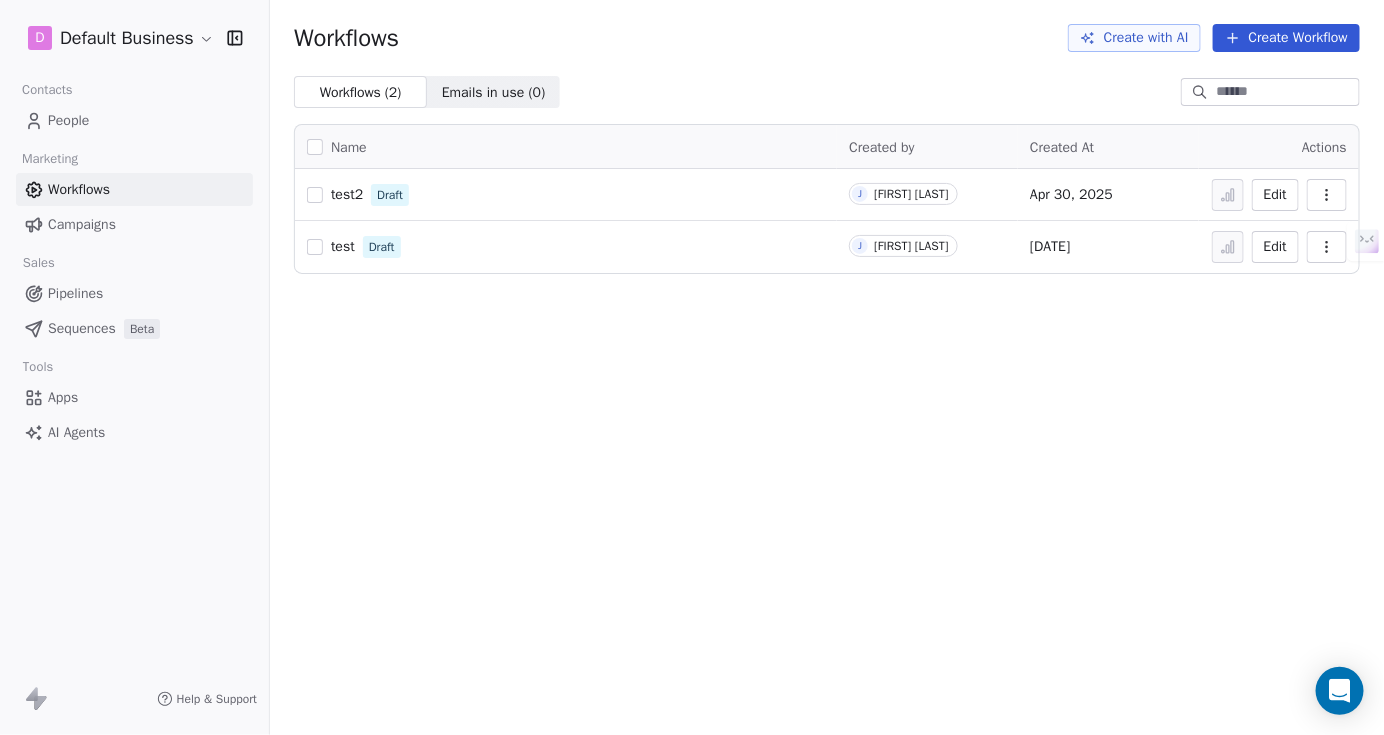 click on "People" at bounding box center (134, 120) 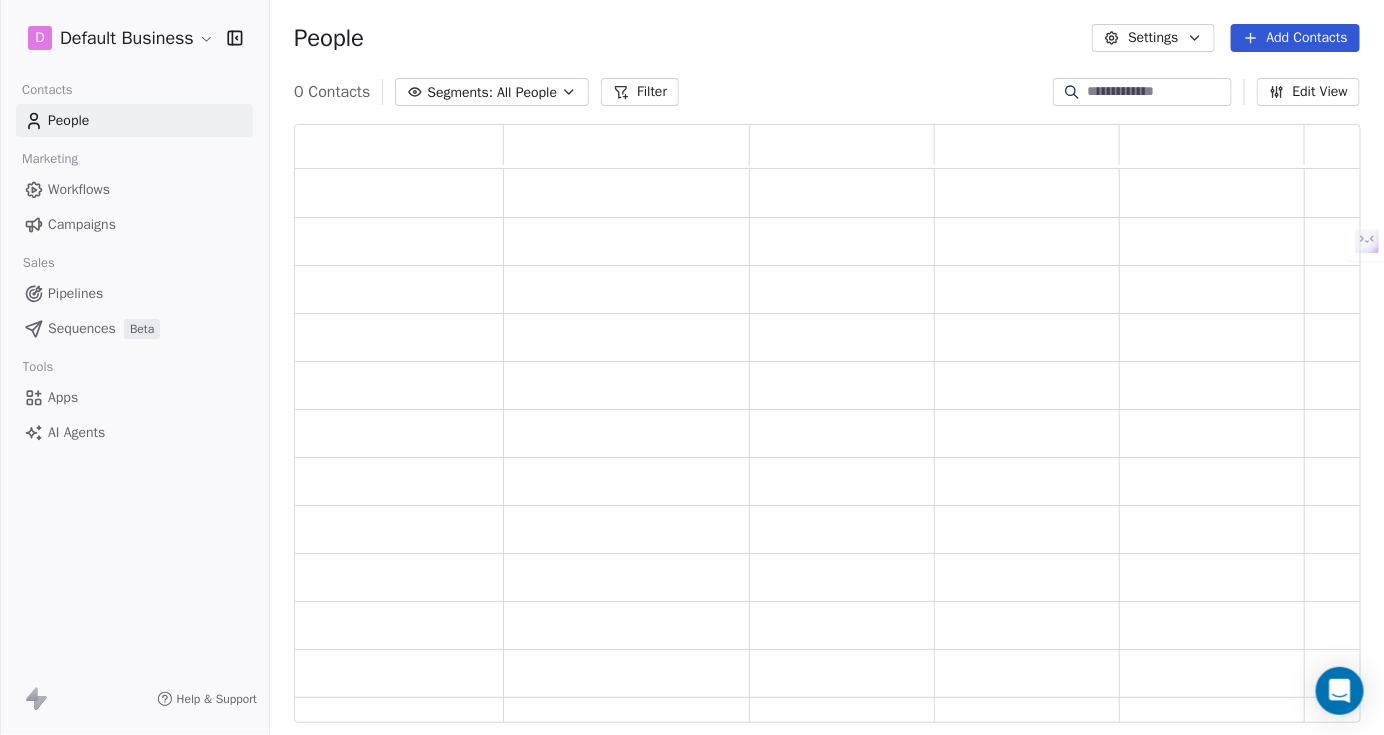 scroll, scrollTop: 16, scrollLeft: 16, axis: both 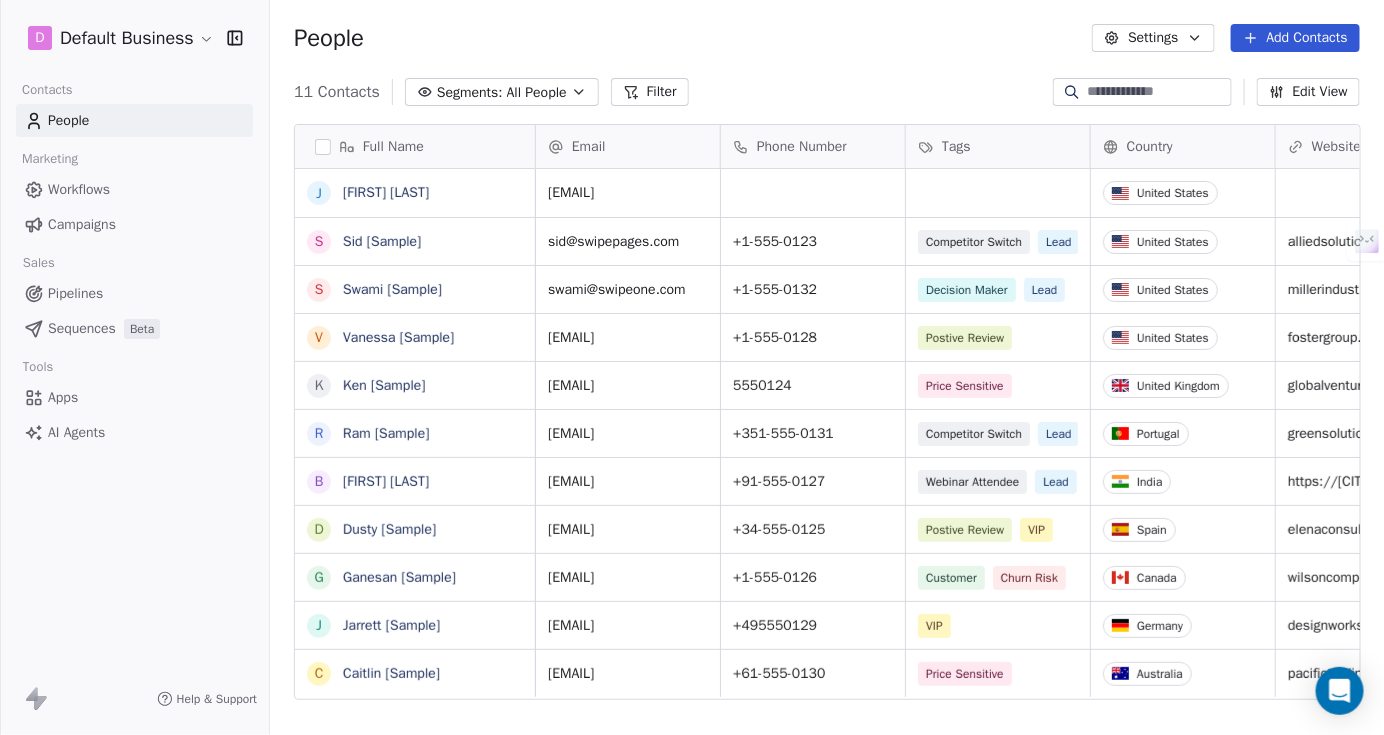 click on "Pipelines" at bounding box center [75, 293] 